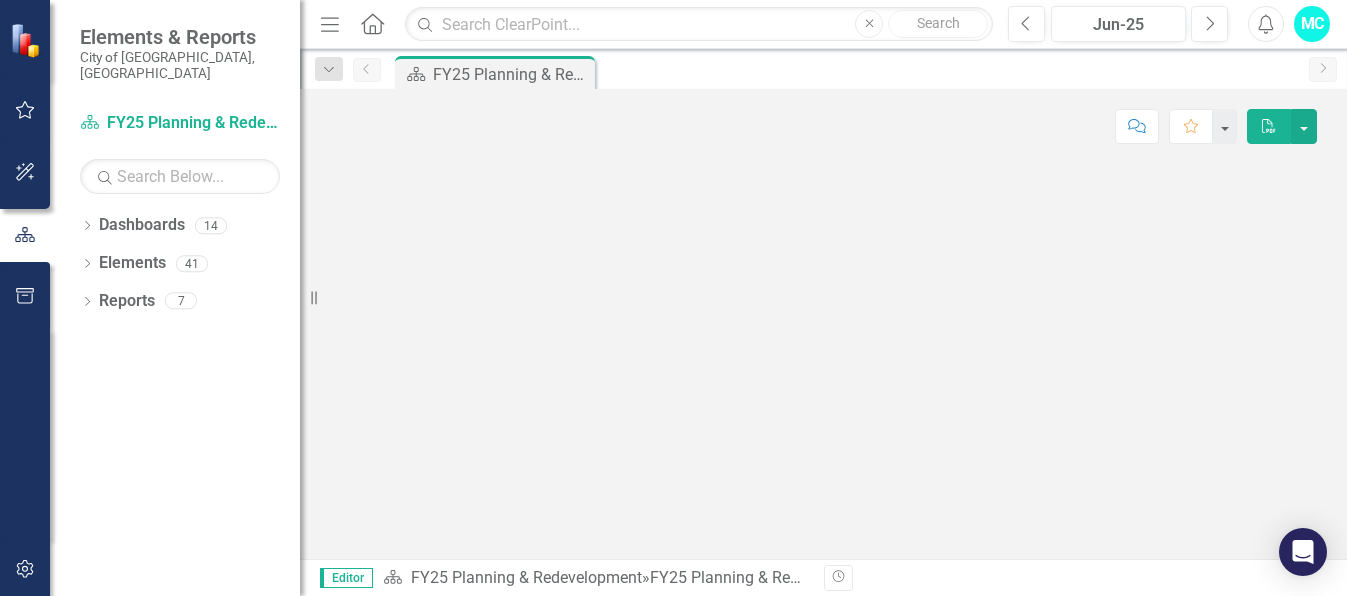 scroll, scrollTop: 0, scrollLeft: 0, axis: both 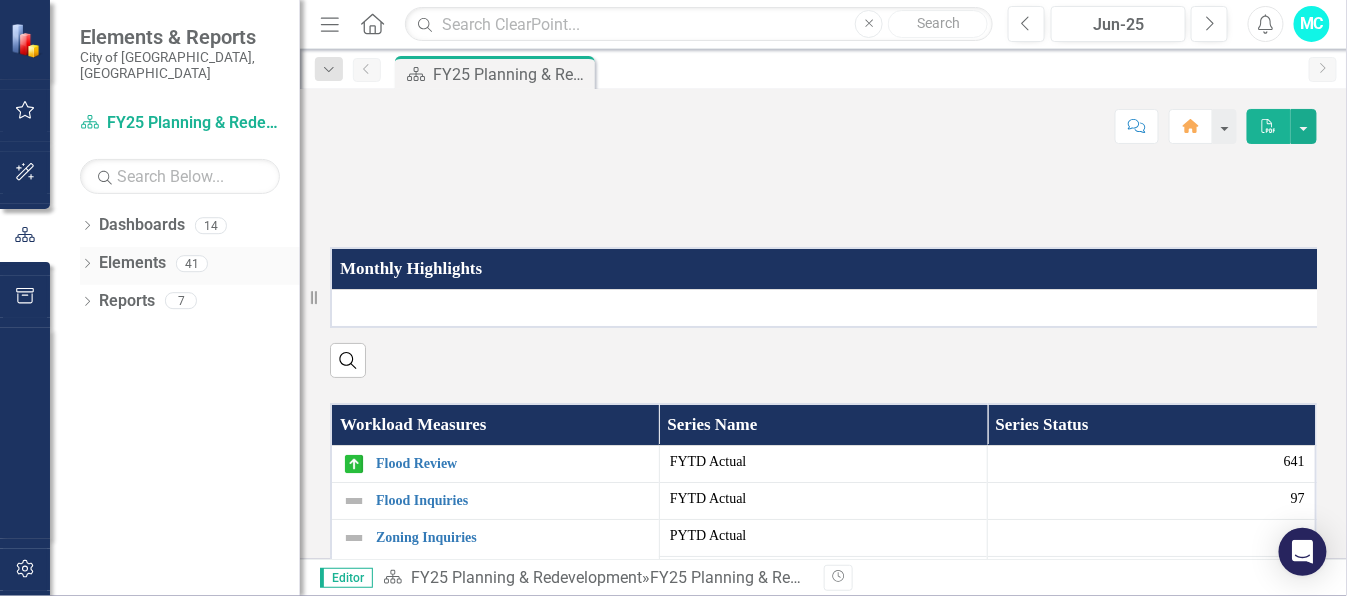 click on "Dropdown" 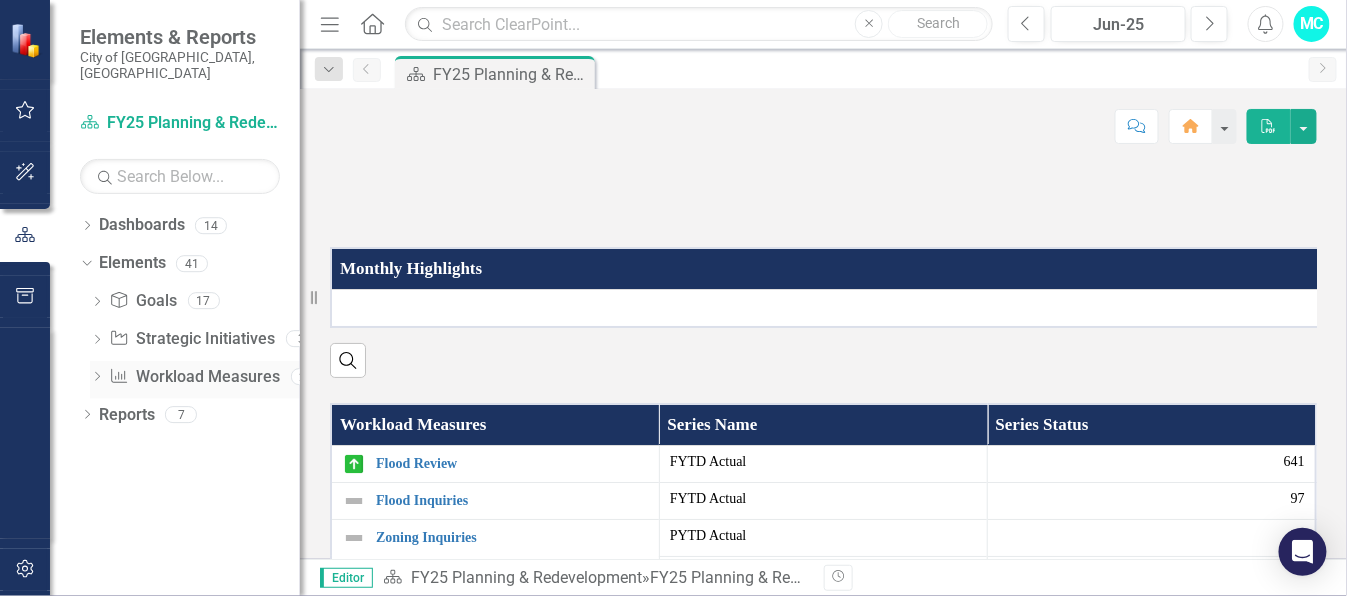 click on "Dropdown" 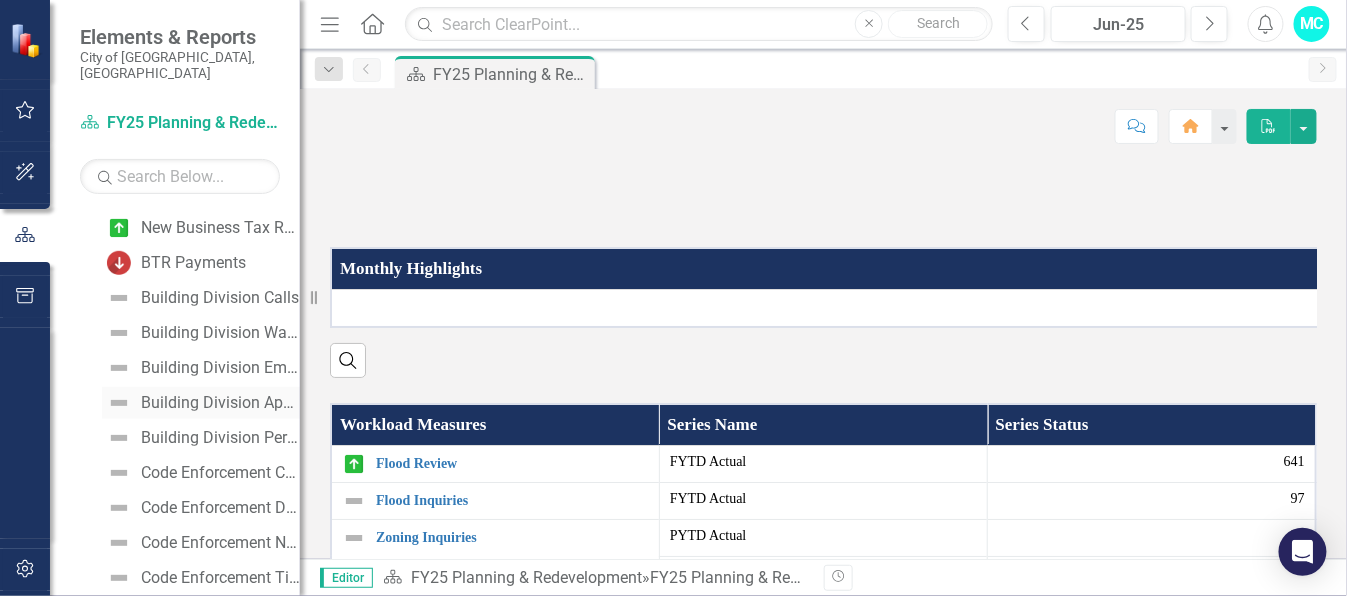 scroll, scrollTop: 457, scrollLeft: 0, axis: vertical 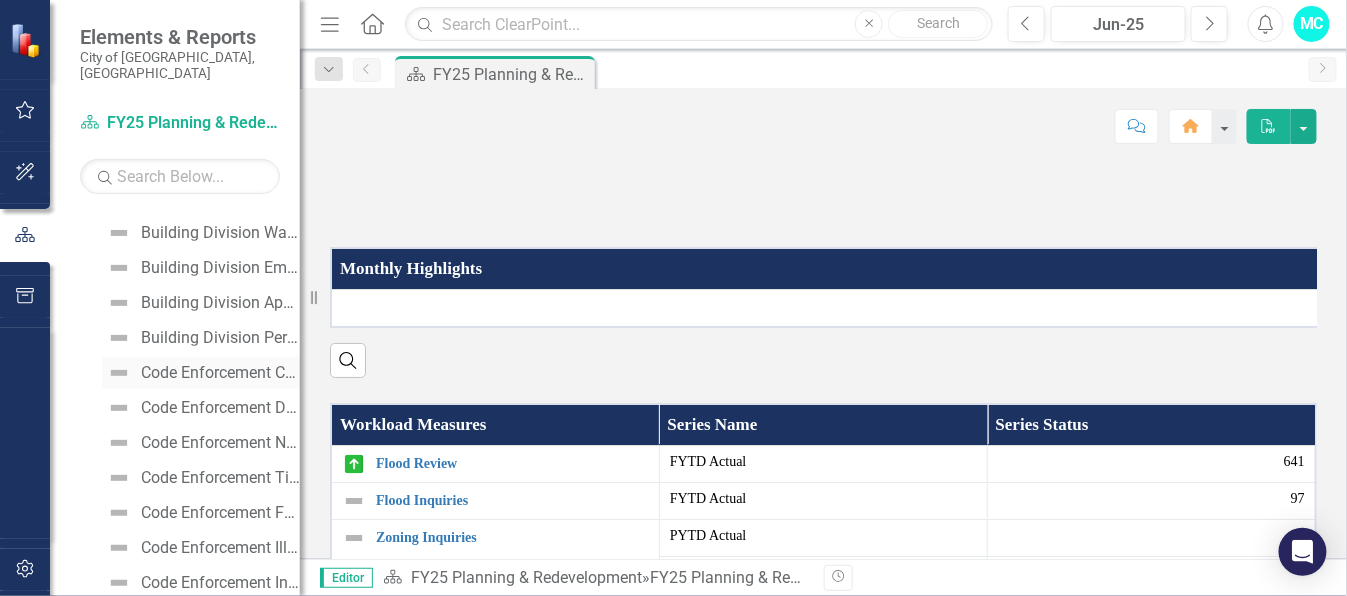 click on "Code Enforcement Complaints" at bounding box center [220, 373] 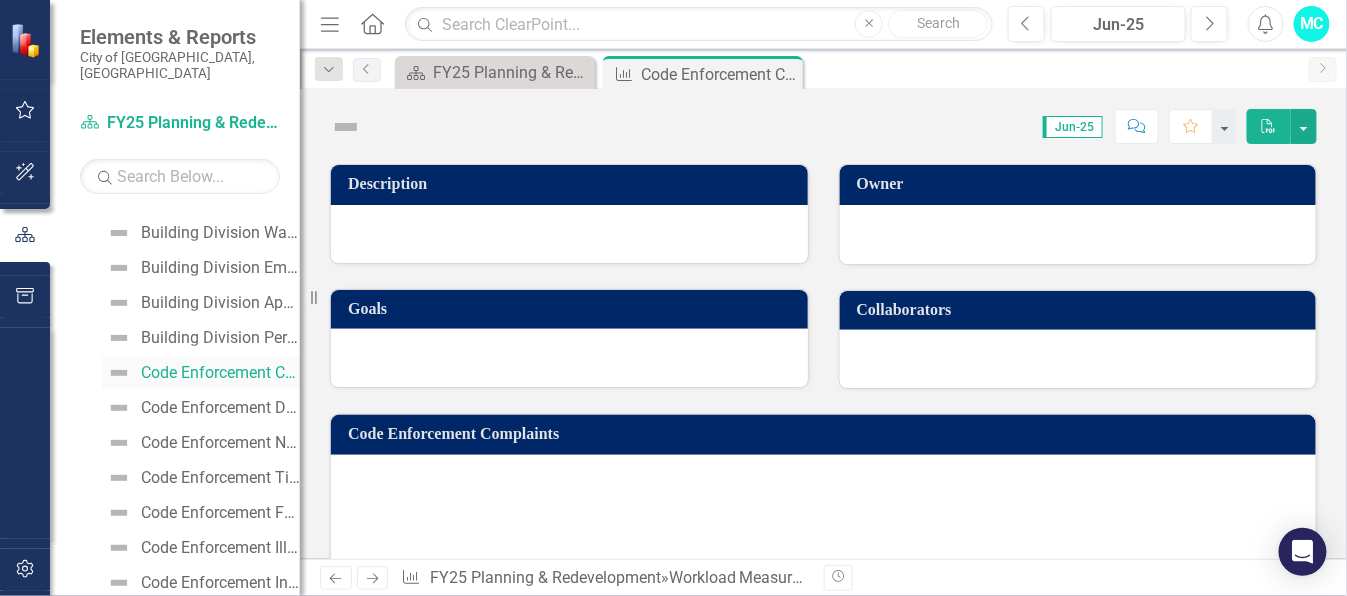 scroll, scrollTop: 232, scrollLeft: 0, axis: vertical 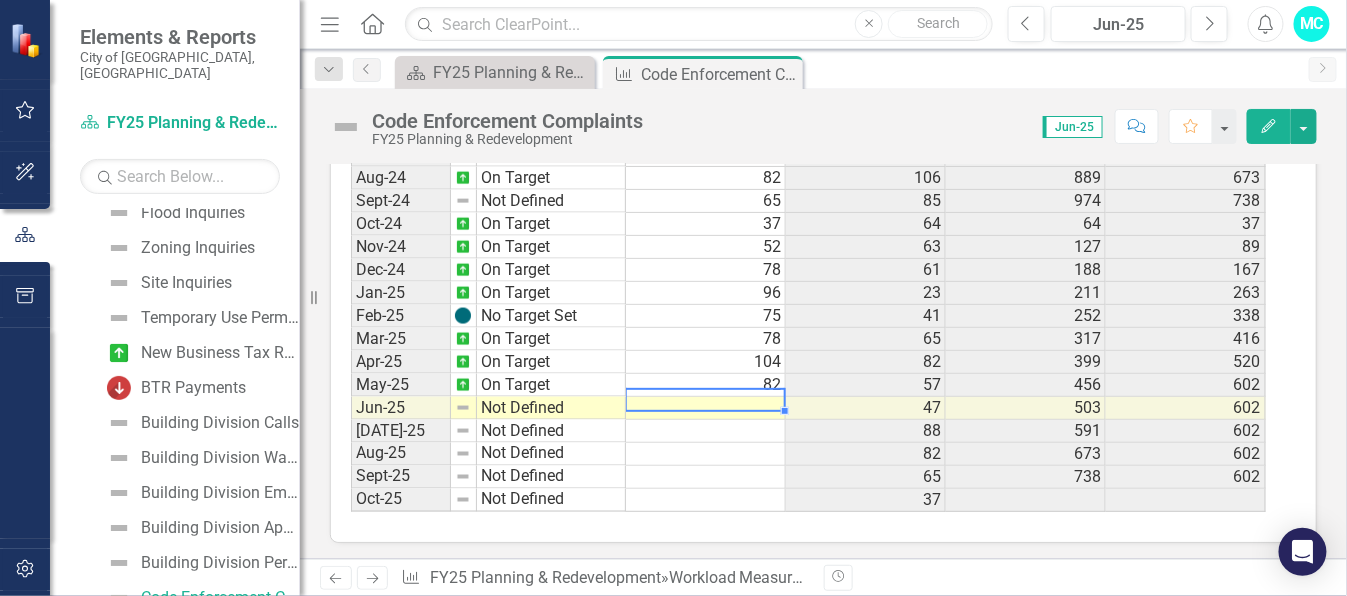 click on "Dec-22 On Target 66 63 211 220 Jan-23 On Target 77 69 280 297 Feb-23 No Target Set 70 64 344 367 Mar-23 No Target Set 76 69 413 443 Apr-23 No Target Set 79 73 486 522 May-23 On Target 73 81 567 595 Jun-23 On Target 107 77 644 702 [DATE]-23 On Target 81 81 725 783 Aug-23 On Target 106 92 817 889 Sep-23 On Target 85 64 881 974 Oct-23 On Target 64 82 82 64 Nov-23 On Target 63 72 154 127 Dec-23 On Target 61 66 220 188 Jan-24 On Target 23 77 297 211 Feb-24 On Target 41 70 367 252 Mar-24 On Target 65 76 443 317 Apr-24 On Target 82 79 522 399 May-24 On Target 57 73 595 456 Jun-24 On Target 47 107 702 503 [DATE]-24 On Target 88 81 783 591 Aug-24 On Target 82 106 889 673 Sept-24 Not Defined 65 85 974 738 Oct-24 On Target 37 64 64 37 Nov-24 On Target 52 63 127 89 Dec-24 On Target 78 61 188 167 Jan-25 On Target 96 23 211 263 Feb-25 No Target Set 75 41 252 338 Mar-25 On Target 78 65 317 416 Apr-25 On Target 104 82 399 520 May-25 On Target 82 57 456 602 Jun-25 Not Defined 47 503 602 [DATE]-25 Not Defined 88 591 602 Aug-25 82 673" at bounding box center (808, 109) 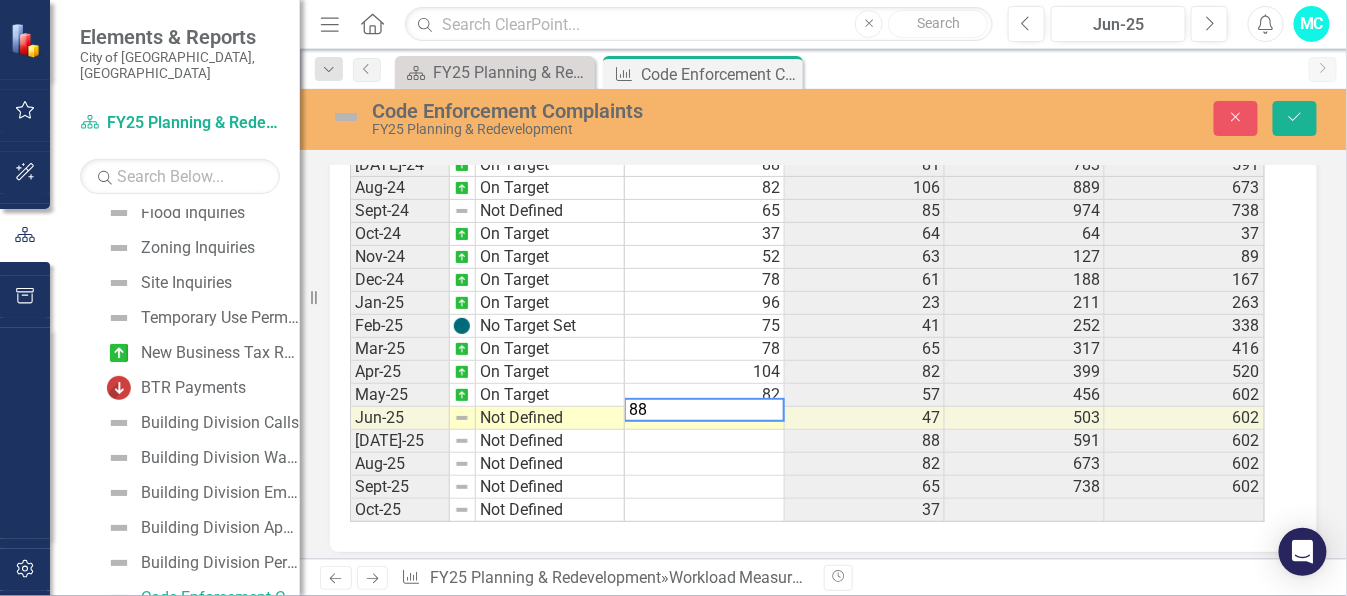scroll, scrollTop: 899, scrollLeft: 0, axis: vertical 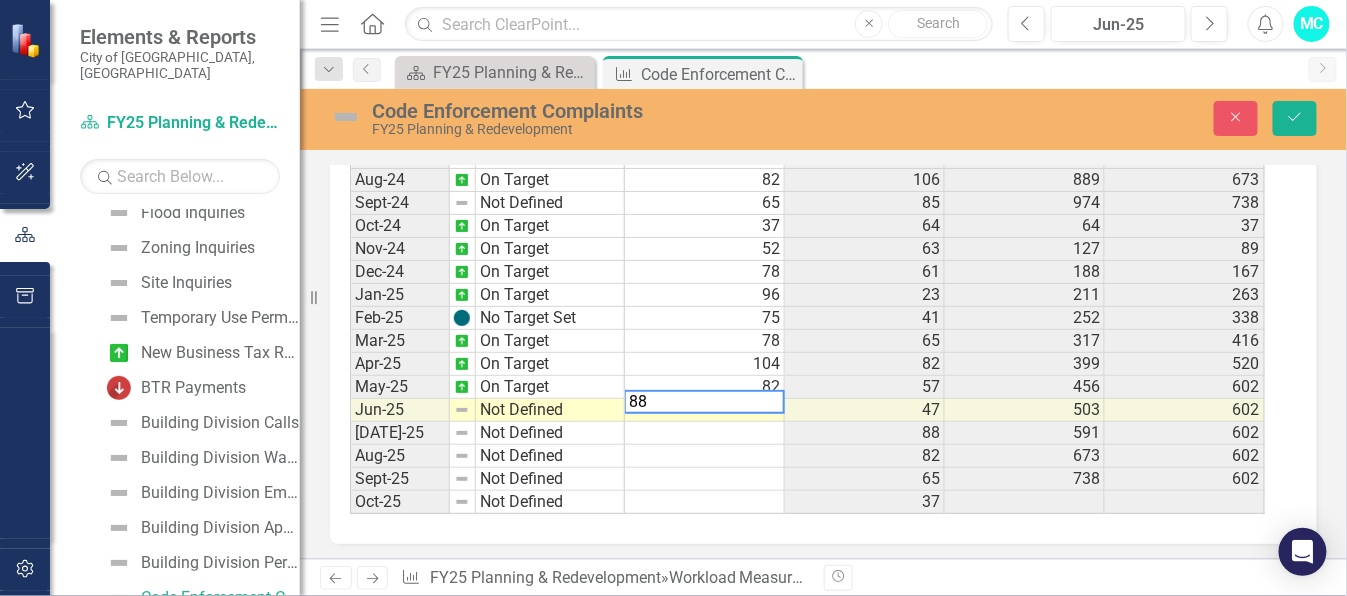 type on "88" 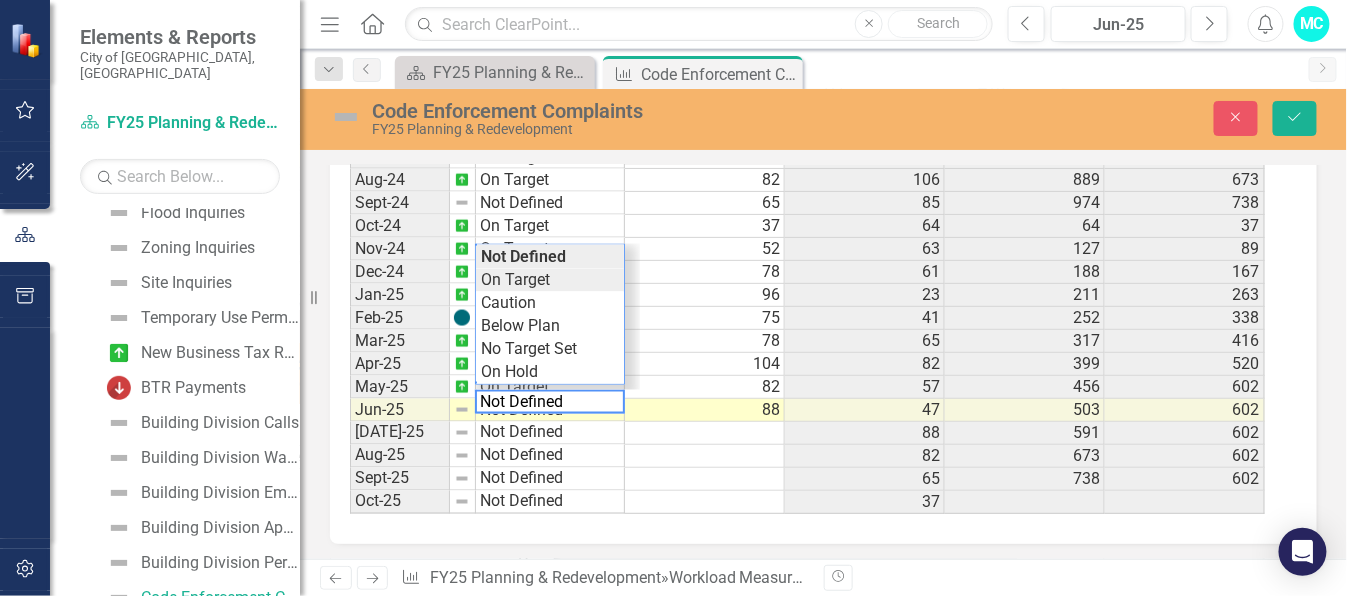 type on "On Target" 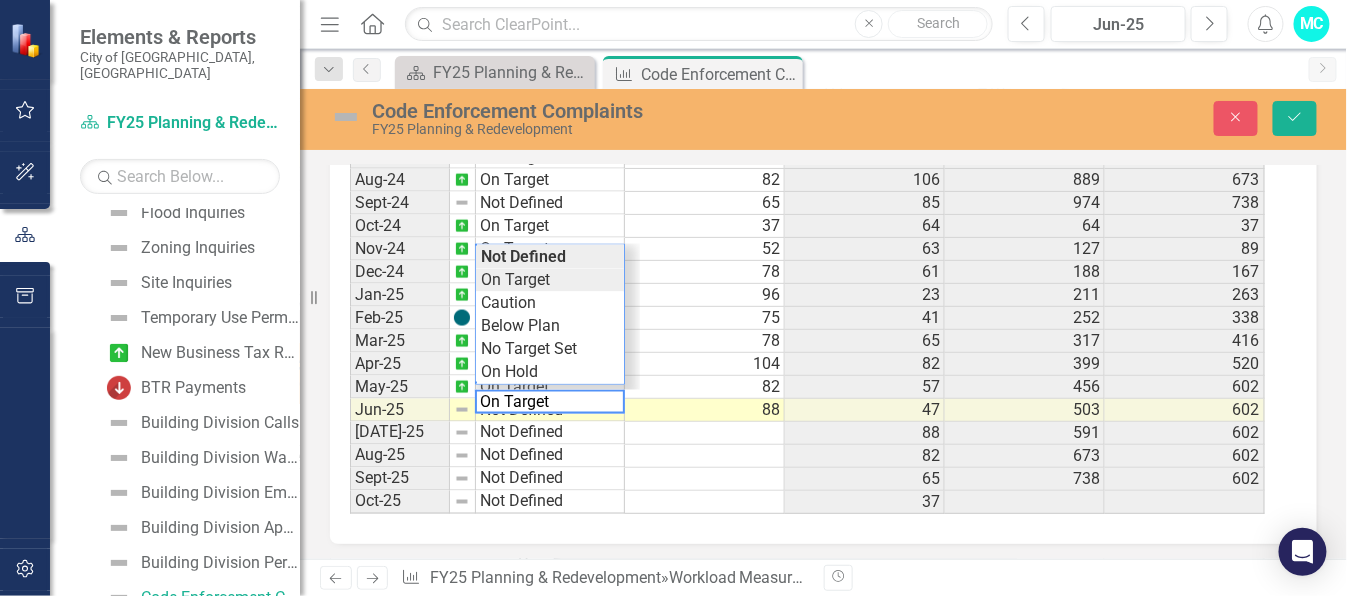 click on "Period Status Actual Prior Year Actual PYTD Actual FYTD Actual Feb-23 No Target Set 70 64 344 367 Mar-23 No Target Set 76 69 413 443 Apr-23 No Target Set 79 73 486 522 May-23 On Target 73 81 567 595 Jun-23 On Target 107 77 644 702 [DATE]-23 On Target 81 81 725 783 Aug-23 On Target 106 92 817 889 Sep-23 On Target 85 64 881 974 Oct-23 On Target 64 82 82 64 Nov-23 On Target 63 72 154 127 Dec-23 On Target 61 66 220 188 Jan-24 On Target 23 77 297 211 Feb-24 On Target 41 70 367 252 Mar-24 On Target 65 76 443 317 Apr-24 On Target 82 79 522 399 May-24 On Target 57 73 595 456 Jun-24 On Target 47 107 702 503 [DATE]-24 On Target 88 81 783 591 Aug-24 On Target 82 106 889 673 Sept-24 Not Defined 65 85 974 738 Oct-24 On Target 37 64 64 37 Nov-24 On Target 52 63 127 89 Dec-24 On Target 78 61 188 167 Jan-25 On Target 96 23 211 263 Feb-25 No Target Set 75 41 252 338 Mar-25 On Target 78 65 317 416 Apr-25 On Target 104 82 399 520 May-25 On Target 82 57 456 602 Jun-25 Not Defined 88 47 503 602 [DATE]-25 Not Defined 88 591 602 Aug-25 82" at bounding box center [816, 272] 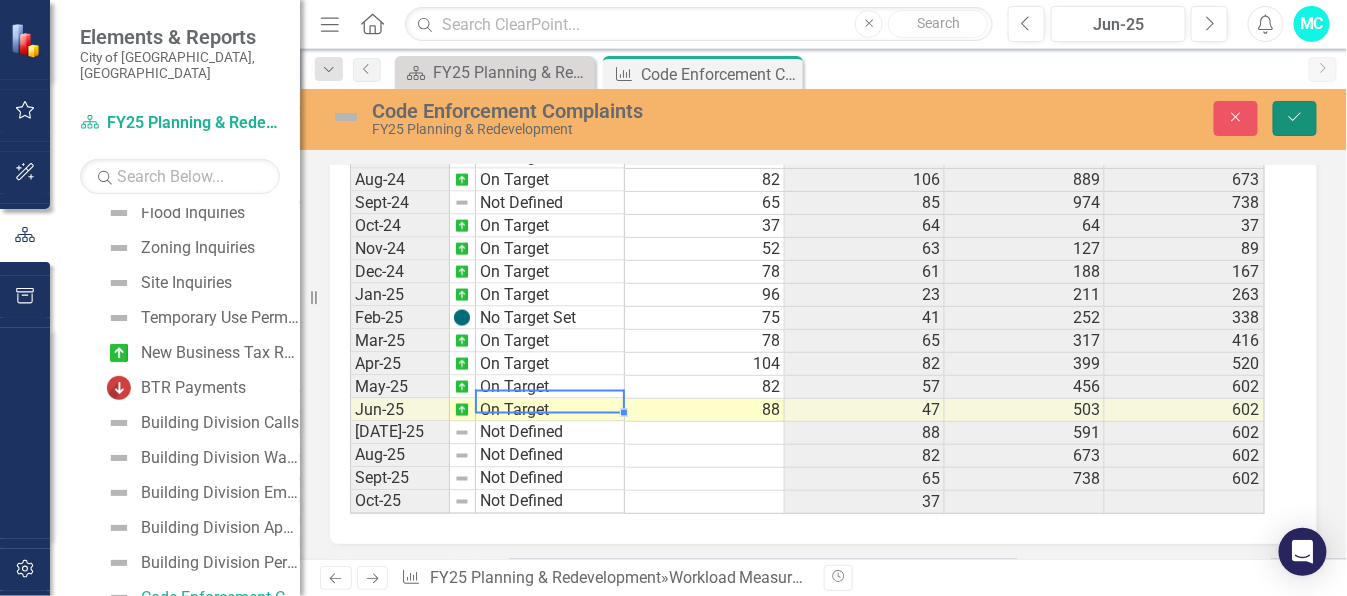 click on "Save" 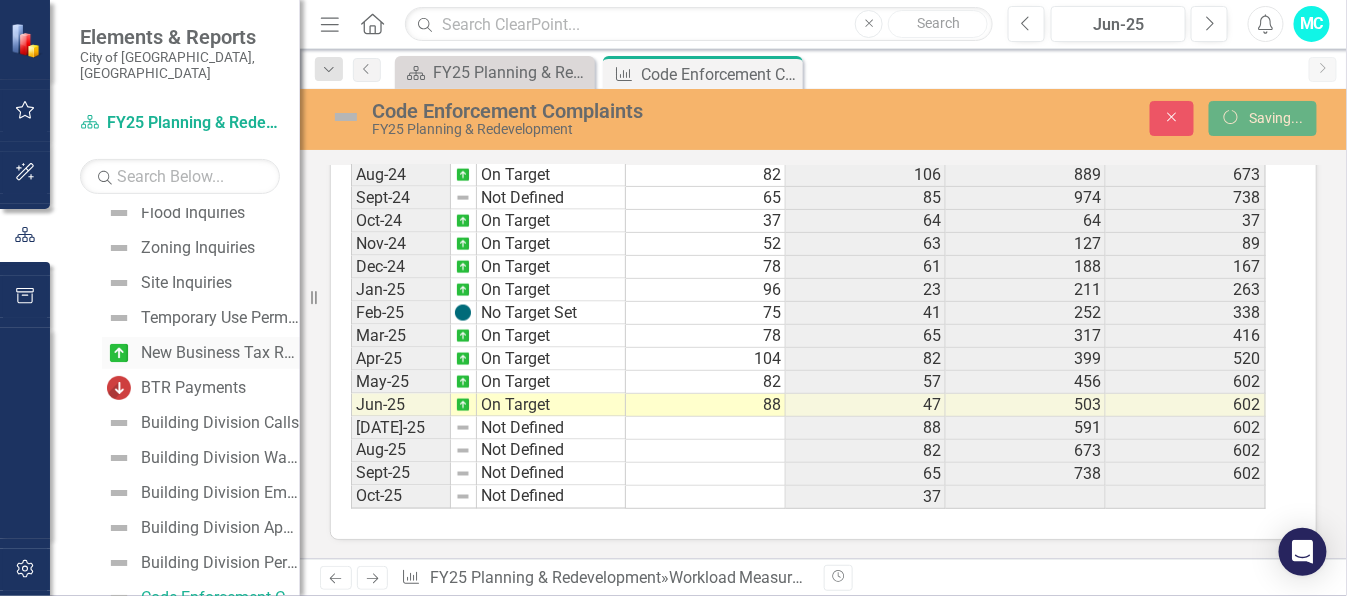 scroll, scrollTop: 891, scrollLeft: 0, axis: vertical 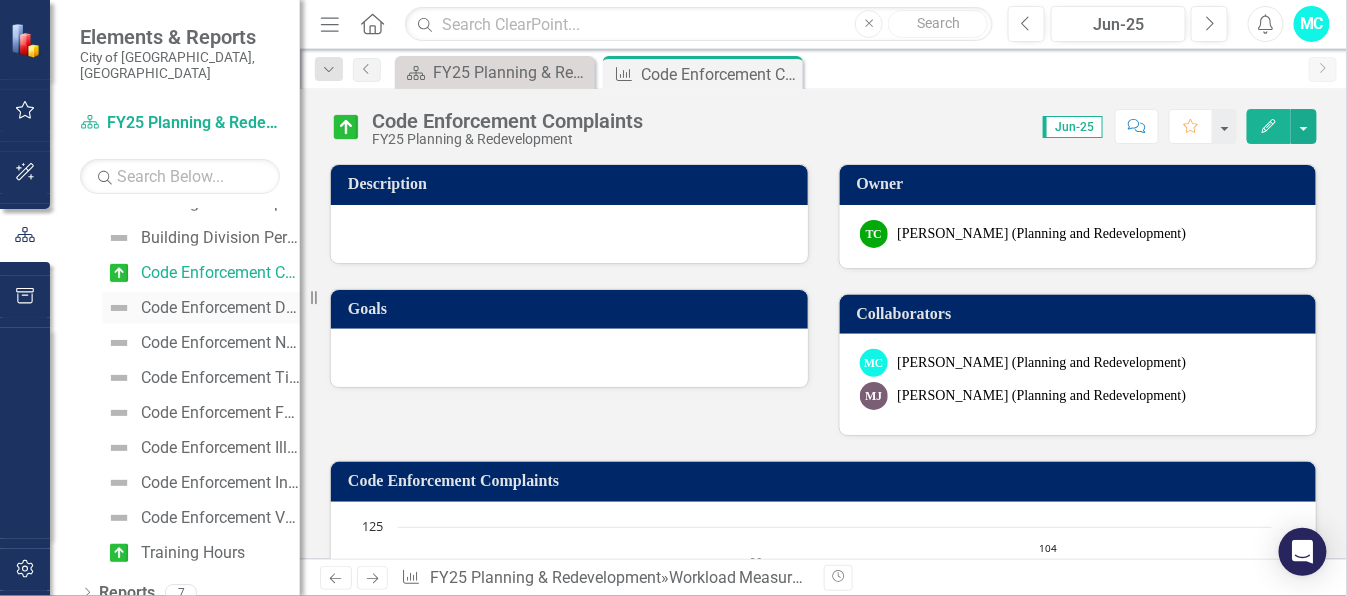 click on "Code Enforcement Door Hangers/Warning Notices" at bounding box center (220, 308) 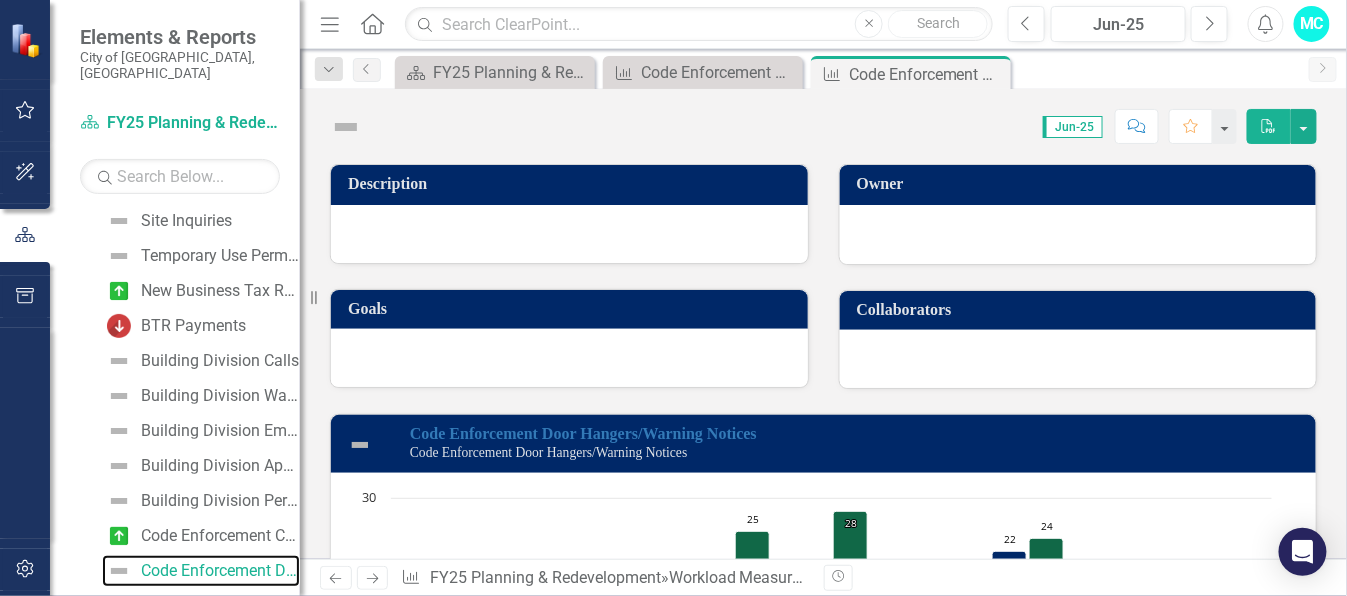 scroll, scrollTop: 267, scrollLeft: 0, axis: vertical 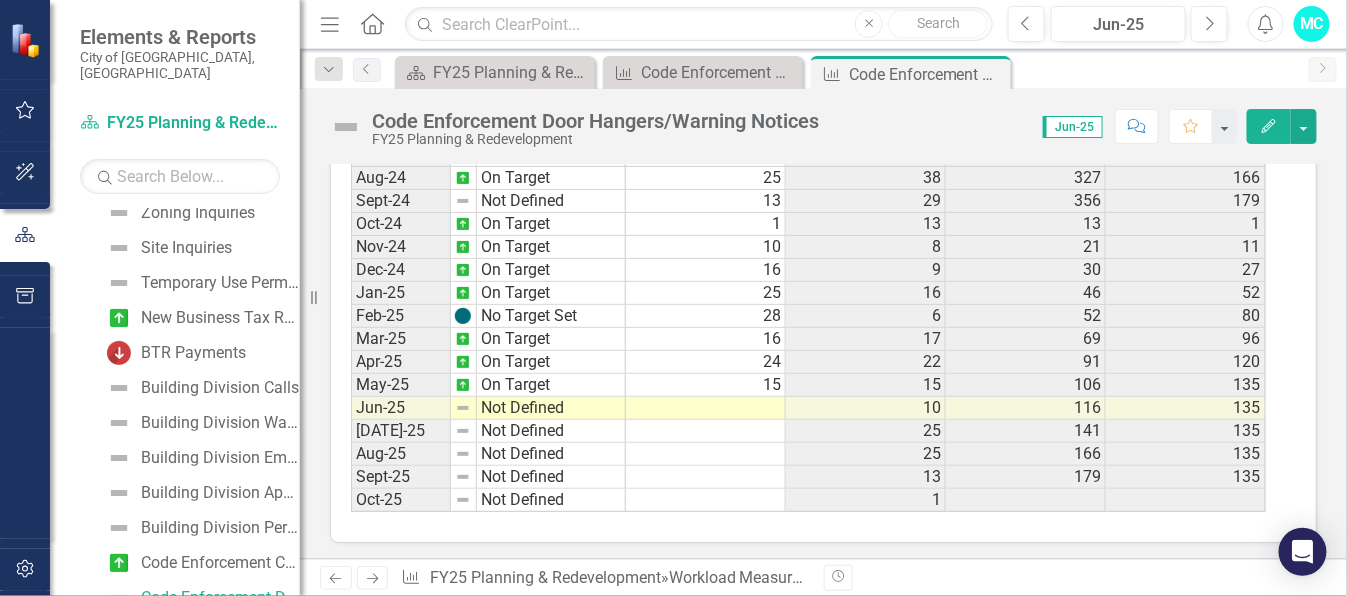 click on "Dec-22 On Target 28 25 79 77 Jan-23 On Target 22 29 108 99 Feb-23 No Target Set 27 19 127 126 Mar-23 No Target Set 26 24 151 152 Apr-23 No Target Set 31 32 183 183 May-23 On Target 35 24 207 218 Jun-23 On Target 54 30 237 272 [DATE]-23 On Target 17 35 272 289 Aug-23 On Target 38 42 314 327 Sep-23 On Target 29 19 333 356 Oct-23 On Target 13 27 27 [DATE]-23 On Target 8 22 49 [DATE]-23 On Target 9 28 77 [DATE]-24 On Target 16 22 99 46 Feb-24 On Target 6 27 126 52 Mar-24 On Target 17 26 152 69 Apr-24 On Target 22 31 183 91 May-24 On Target 15 35 218 106 Jun-24 On Target 10 54 272 116 [DATE]-24 On Target 25 17 289 141 Aug-24 On Target 25 38 327 166 Sept-24 Not Defined 13 29 356 179 Oct-24 On Target 1 13 13 [DATE]-24 On Target 10 8 21 [DATE]-24 On Target 16 9 30 [DATE]-25 On Target 25 16 46 52 Feb-25 No Target Set 28 6 52 80 Mar-25 On Target 16 17 69 96 Apr-25 On Target 24 22 91 120 May-25 On Target 15 15 106 135 Jun-25 Not Defined 10 116 135 [DATE]-25 Not Defined 25 141 135 Aug-25 Not Defined 25 166 135 Sept-25 Not Defined" at bounding box center (808, 109) 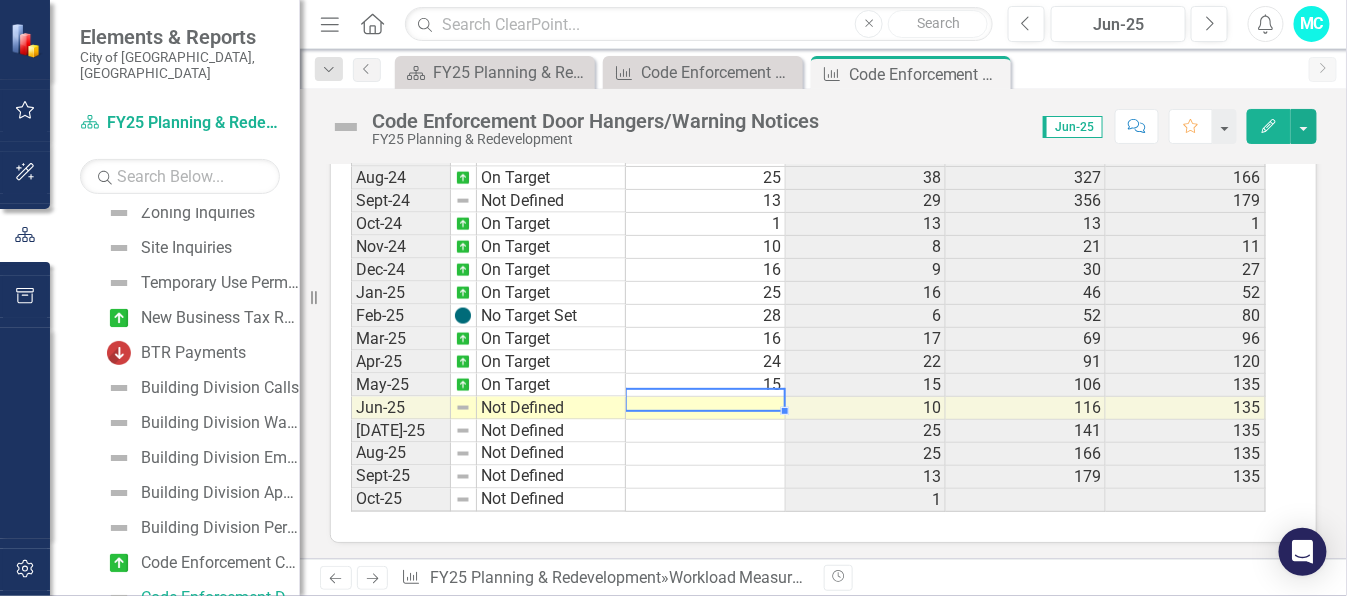 click at bounding box center (706, 408) 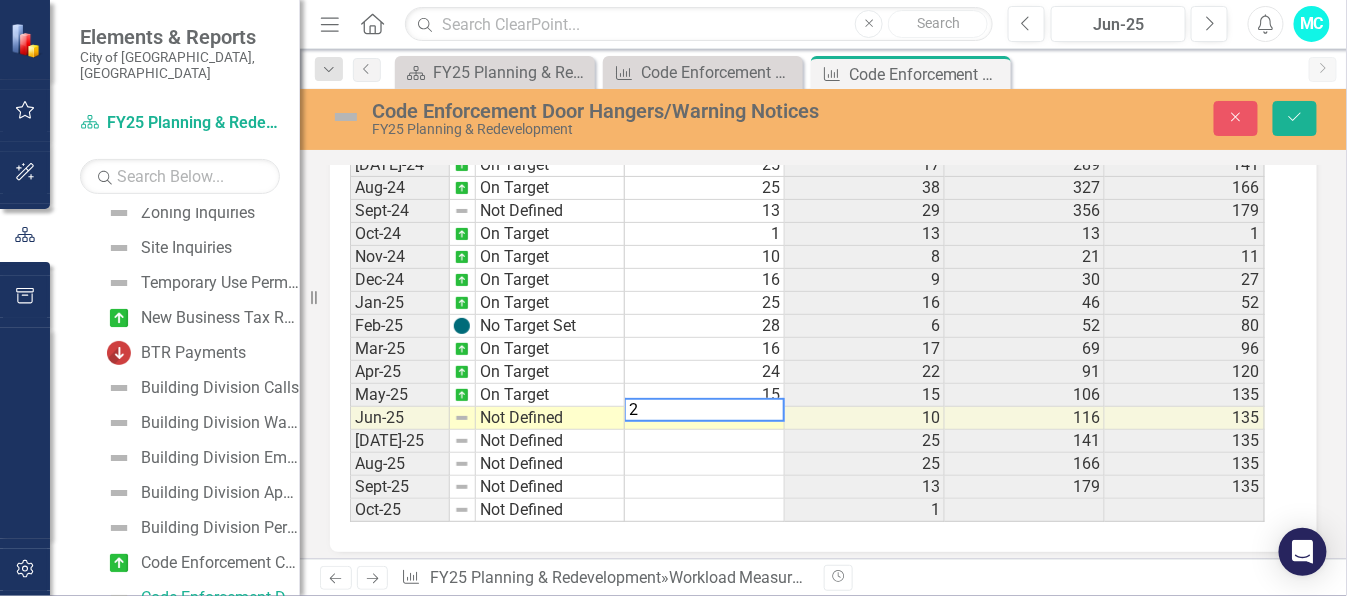 scroll, scrollTop: 899, scrollLeft: 0, axis: vertical 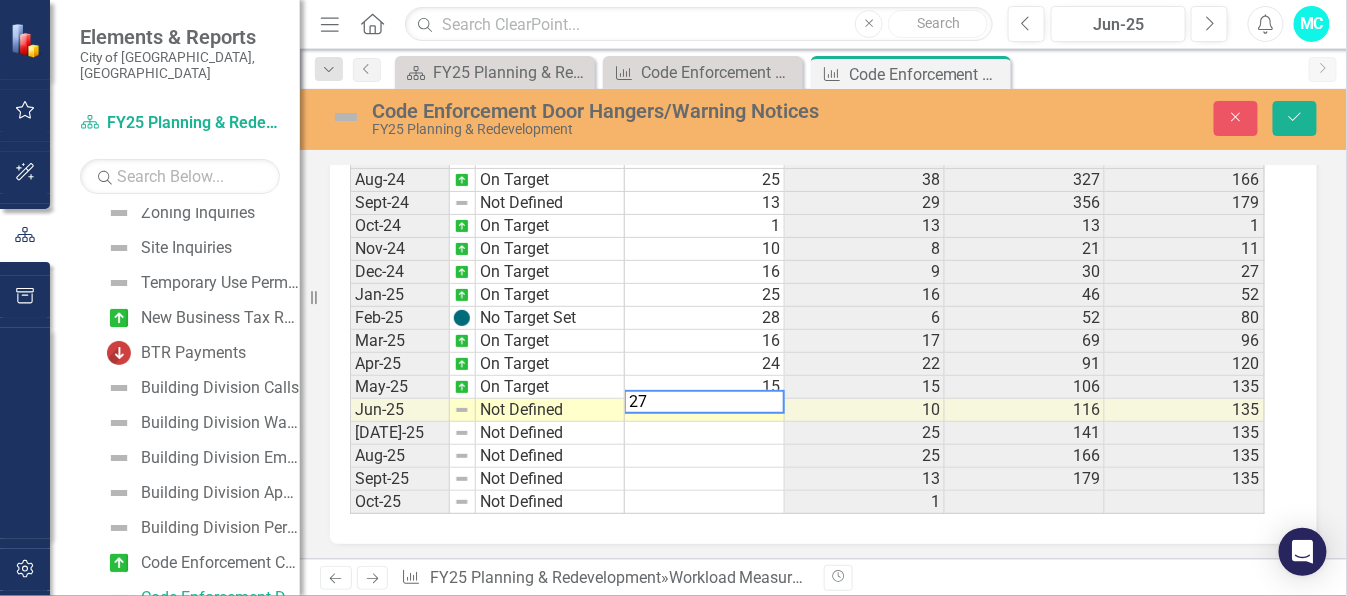 type on "27" 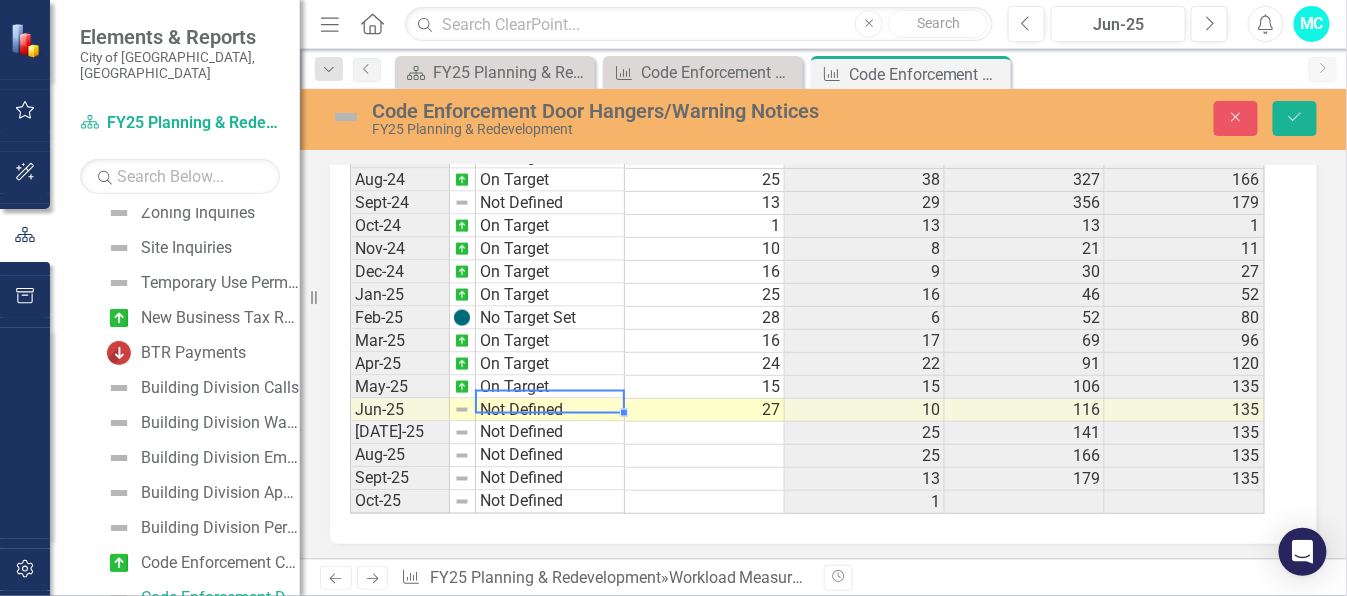 click on "Not Defined" at bounding box center (550, 410) 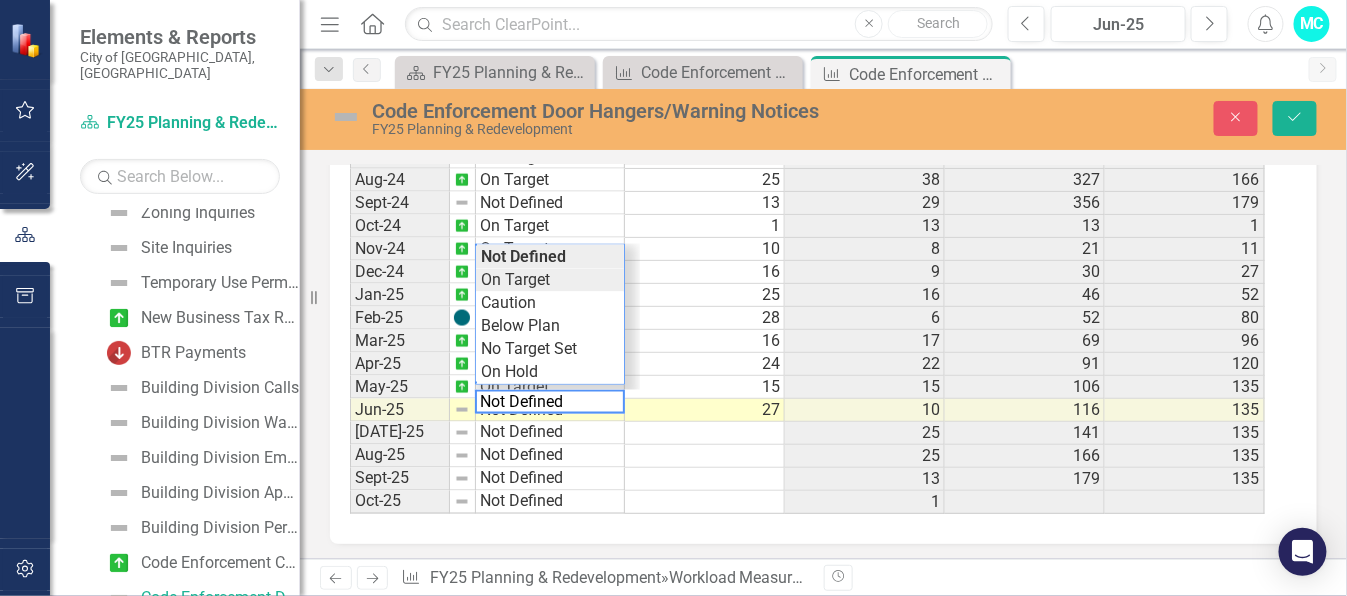 click on "Period Status Actual Prior Year Actual PYTD Actual FYTD Actual Feb-23 No Target Set 27 19 127 126 Mar-23 No Target Set 26 24 151 152 Apr-23 No Target Set 31 32 183 183 May-23 On Target 35 24 207 218 Jun-23 On Target 54 30 237 272 [DATE]-23 On Target 17 35 272 289 Aug-23 On Target 38 42 314 327 Sep-23 On Target 29 19 333 356 Oct-23 On Target 13 27 27 [DATE]-23 On Target 8 22 49 [DATE]-23 On Target 9 28 77 [DATE]-24 On Target 16 22 99 46 Feb-24 On Target 6 27 126 52 Mar-24 On Target 17 26 152 69 Apr-24 On Target 22 31 183 91 May-24 On Target 15 35 218 106 Jun-24 On Target 10 54 272 116 [DATE]-24 On Target 25 17 289 141 Aug-24 On Target 25 38 327 166 Sept-24 Not Defined 13 29 356 179 Oct-24 On Target 1 13 13 [DATE]-24 On Target 10 8 21 [DATE]-24 On Target 16 9 30 [DATE]-25 On Target 25 16 46 52 Feb-25 No Target Set 28 6 52 80 Mar-25 On Target 16 17 69 96 Apr-25 On Target 24 22 91 120 May-25 On Target 15 15 106 135 Jun-25 Not Defined 27 10 116 135 [DATE]-25 Not Defined 25 141 135 Aug-25 Not Defined 25 166 135 Sept-25 13 1" at bounding box center (816, 272) 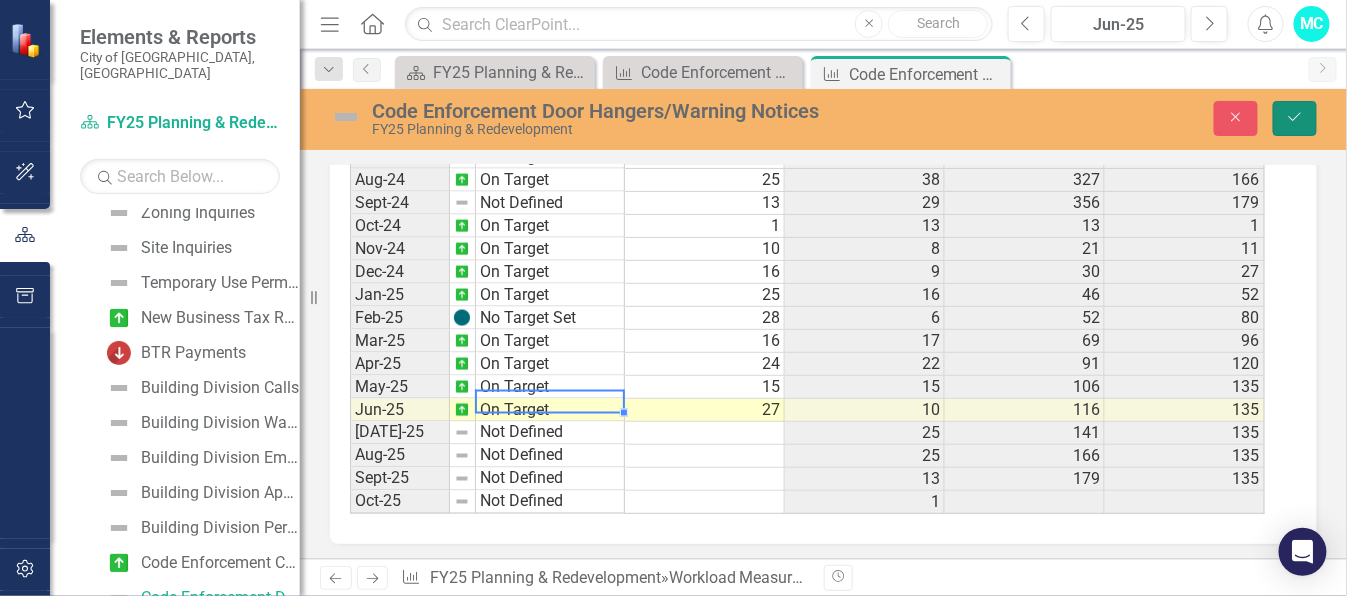click on "Save" 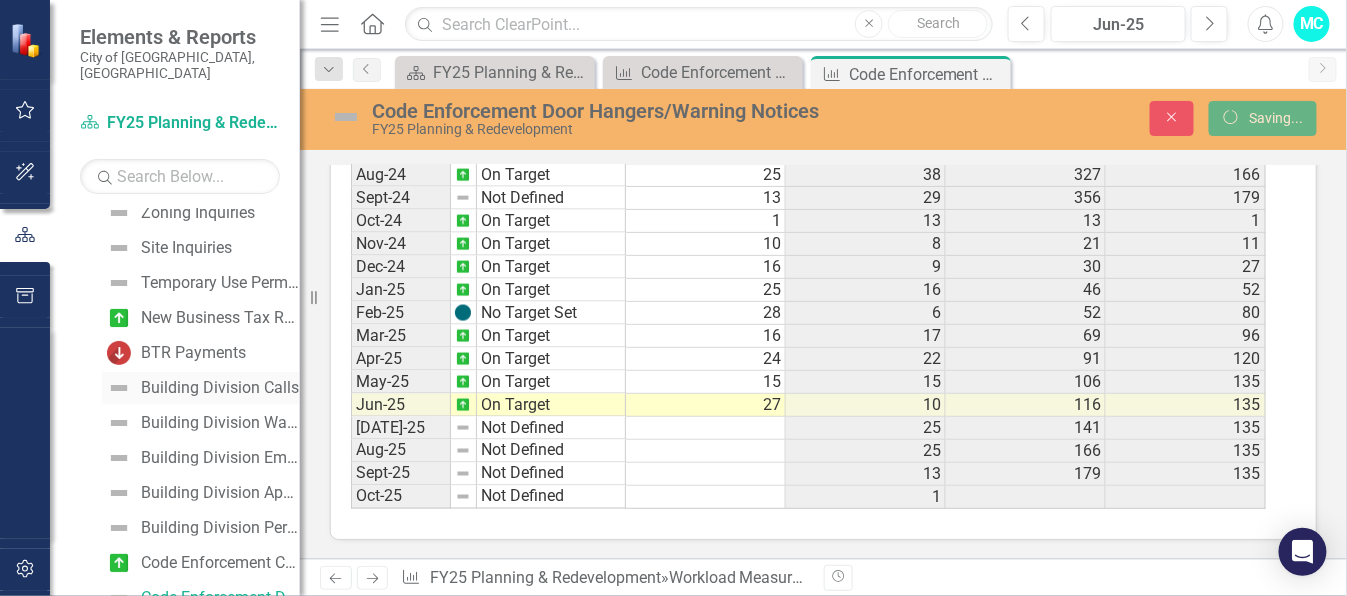 scroll, scrollTop: 0, scrollLeft: 0, axis: both 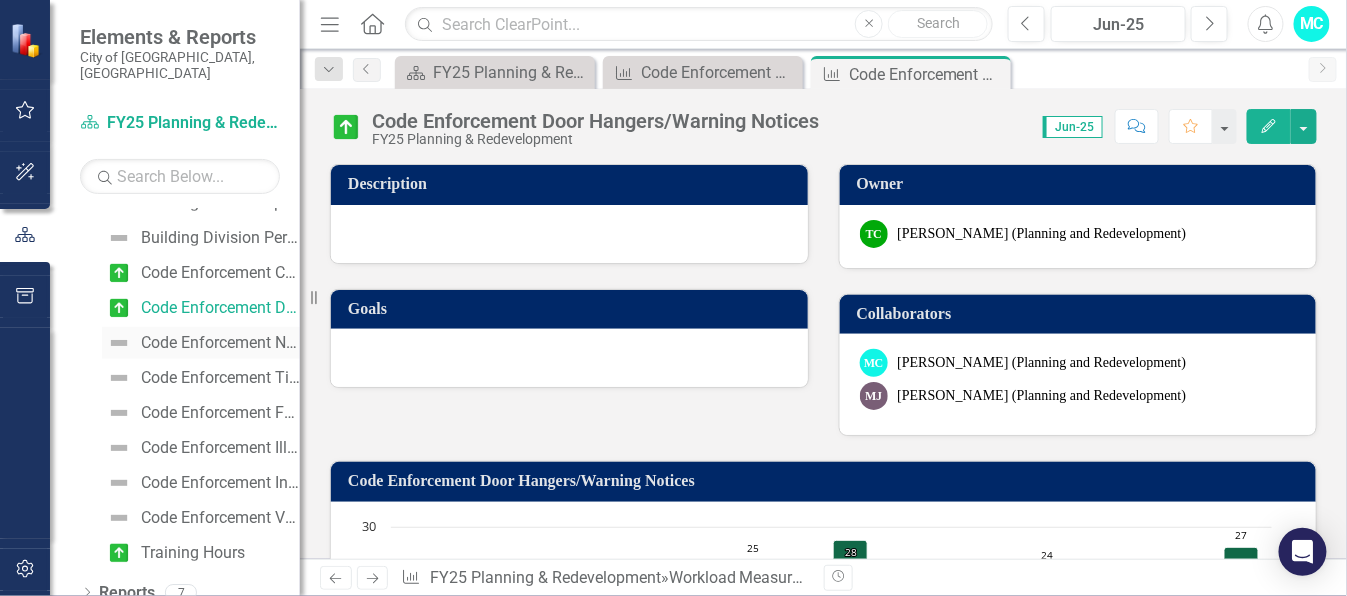 click on "Code Enforcement Notice of Violations" at bounding box center (220, 343) 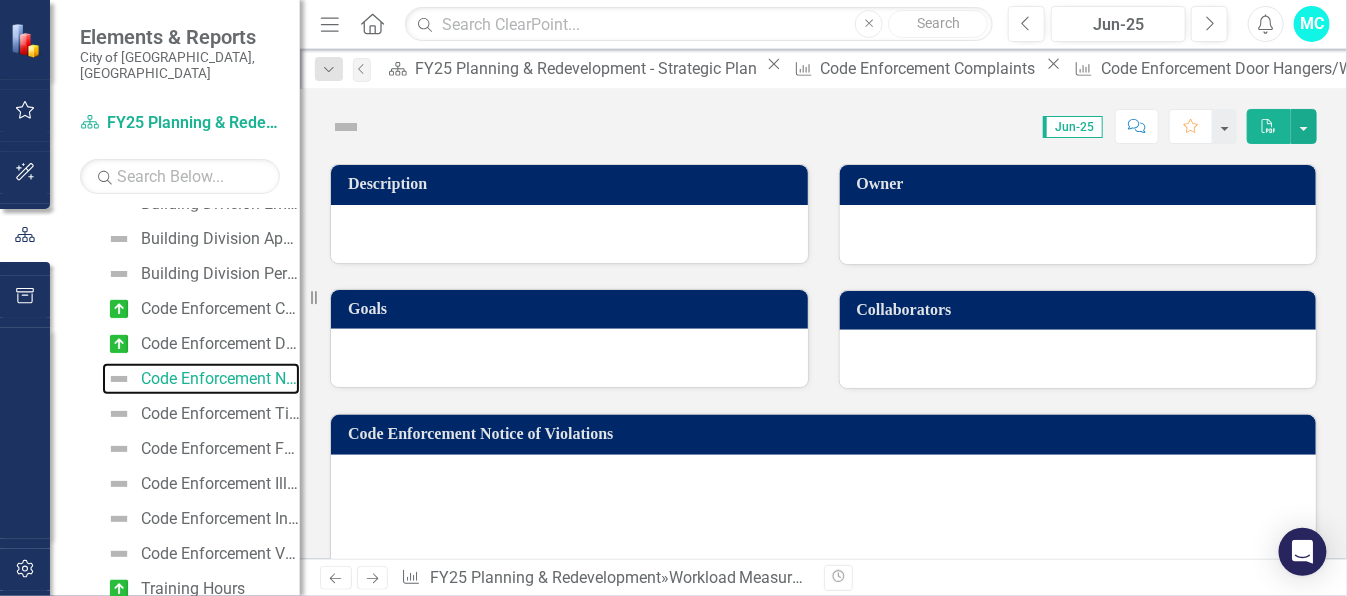 scroll, scrollTop: 302, scrollLeft: 0, axis: vertical 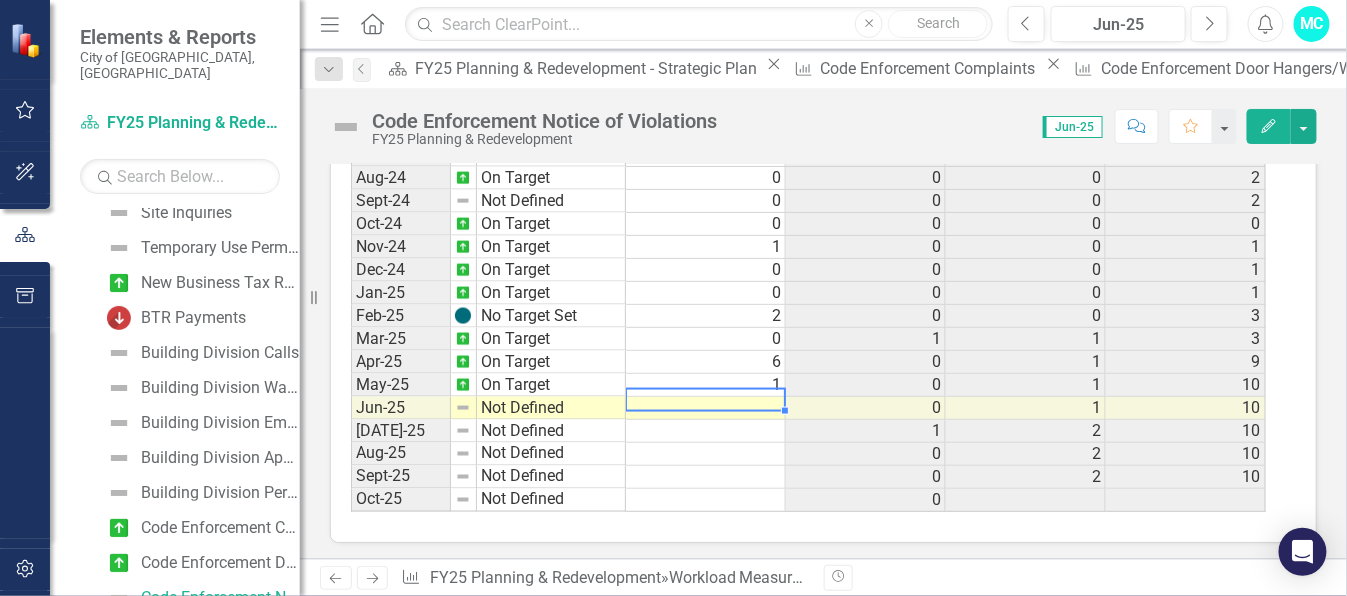 click on "Dec-22 On Target 0 0 6 0 Jan-23 On Target 0 0 6 0 Feb-23 On Target 0 0 6 0 Mar-23 No Target Set 0 0 6 0 Apr-23 No Target Set 0 0 6 0 May-23 On Target 0 6 0 Jun-23 On Target 0 0 6 0 [DATE]-23 On Target 0 0 6 0 Aug-23 On Target 0 0 6 0 Sep-23 On Target 0 0 6 0 Oct-23 On Target 0 0 0 0 Nov-23 On Target 0 0 0 Dec-23 On Target 0 0 0 0 Jan-24 On Target 0 0 0 0 Feb-24 On Target 0 0 0 0 Mar-24 On Target 1 0 0 [DATE]-24 On Target 0 0 0 [DATE]-24 On Target 0 0 [DATE]-24 On Target 0 0 0 [DATE]-24 On Target 1 0 0 [DATE]-24 On Target 0 0 0 [DATE]-24 Not Defined 0 0 0 [DATE]-24 On Target 0 0 0 0 Nov-24 On Target 1 0 0 [DATE]-24 On Target 0 0 0 [DATE]-25 On Target 0 0 0 [DATE]-25 No Target Set 2 0 0 [DATE]-25 On Target 0 1 1 [DATE]-25 On Target 6 0 1 [DATE]-25 On Target 1 0 1 [DATE]-25 Not Defined 0 1 [DATE]-25 Not Defined 1 2 [DATE]-25 Not Defined 0 2 [DATE]-25 Not Defined 0 2 [DATE]-25 Not Defined 0" at bounding box center [808, 109] 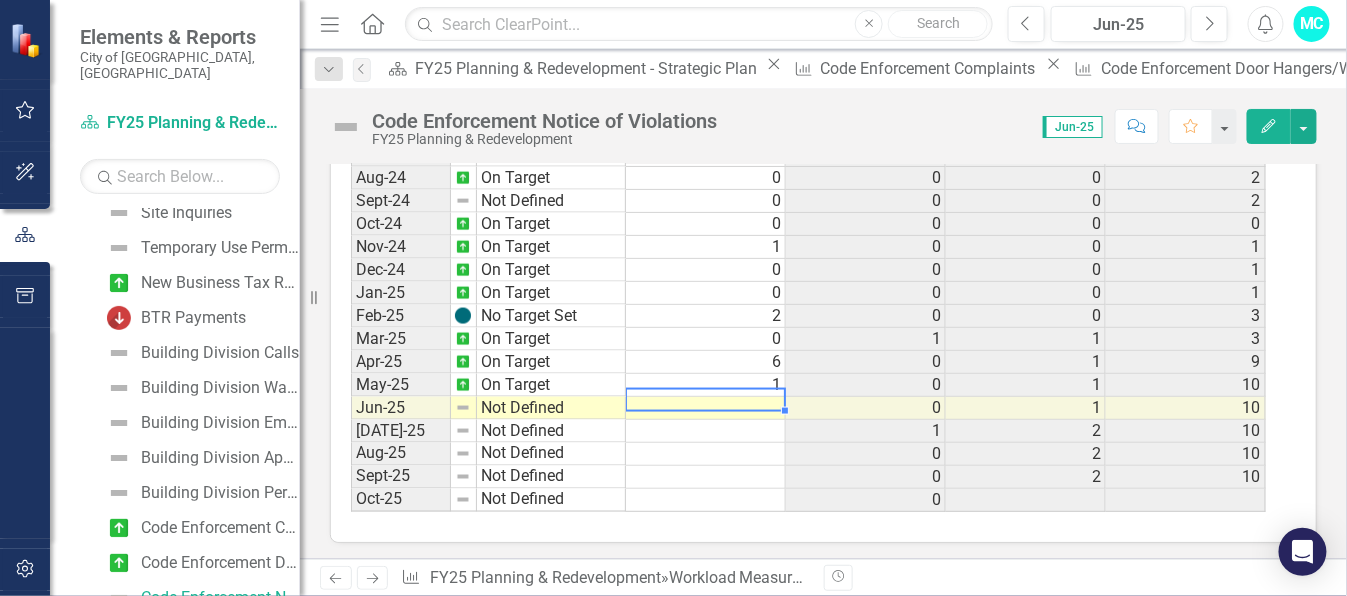 click at bounding box center (706, 408) 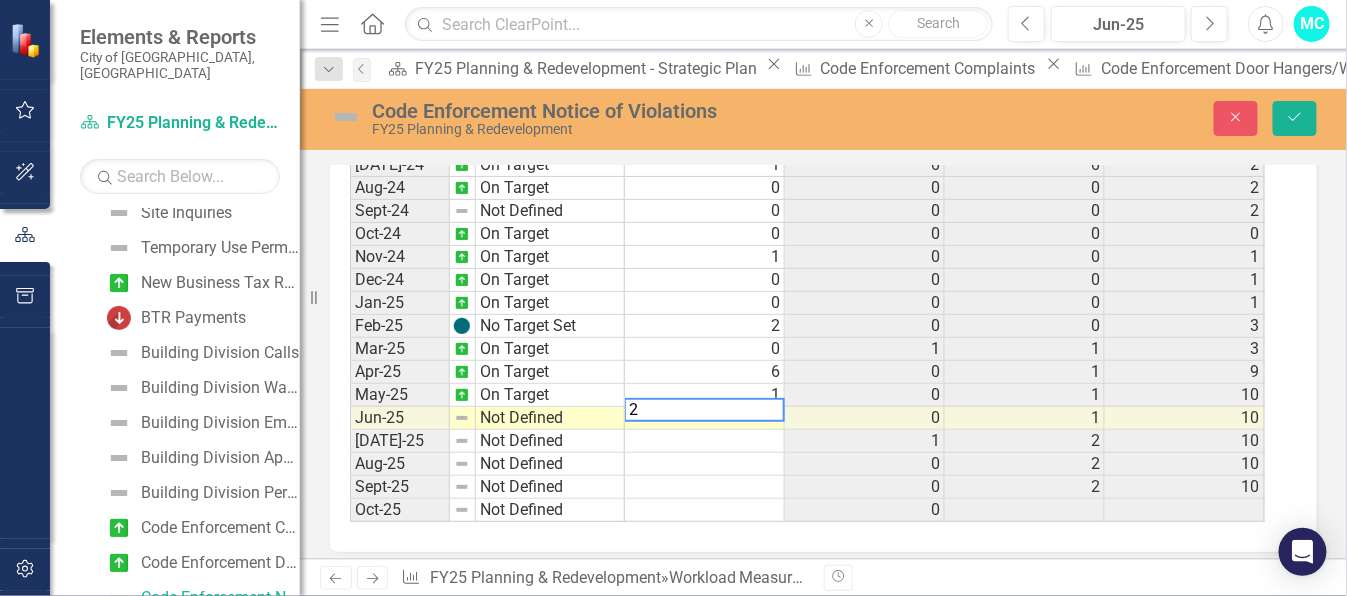 scroll, scrollTop: 899, scrollLeft: 0, axis: vertical 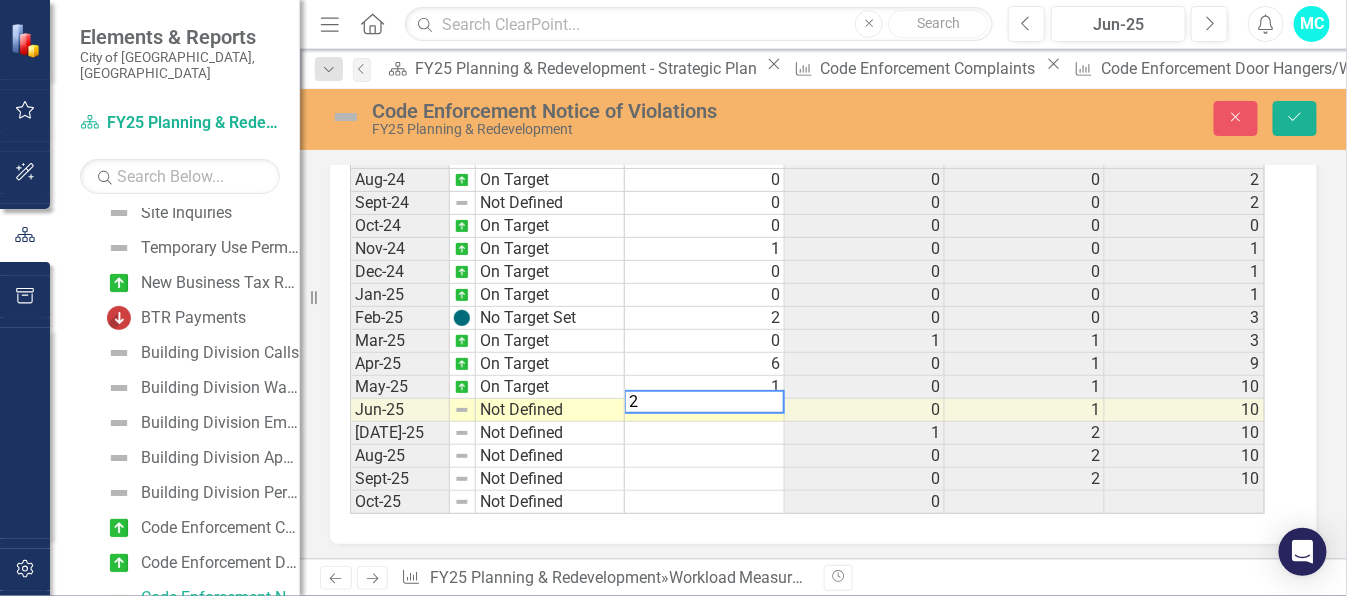 type on "2" 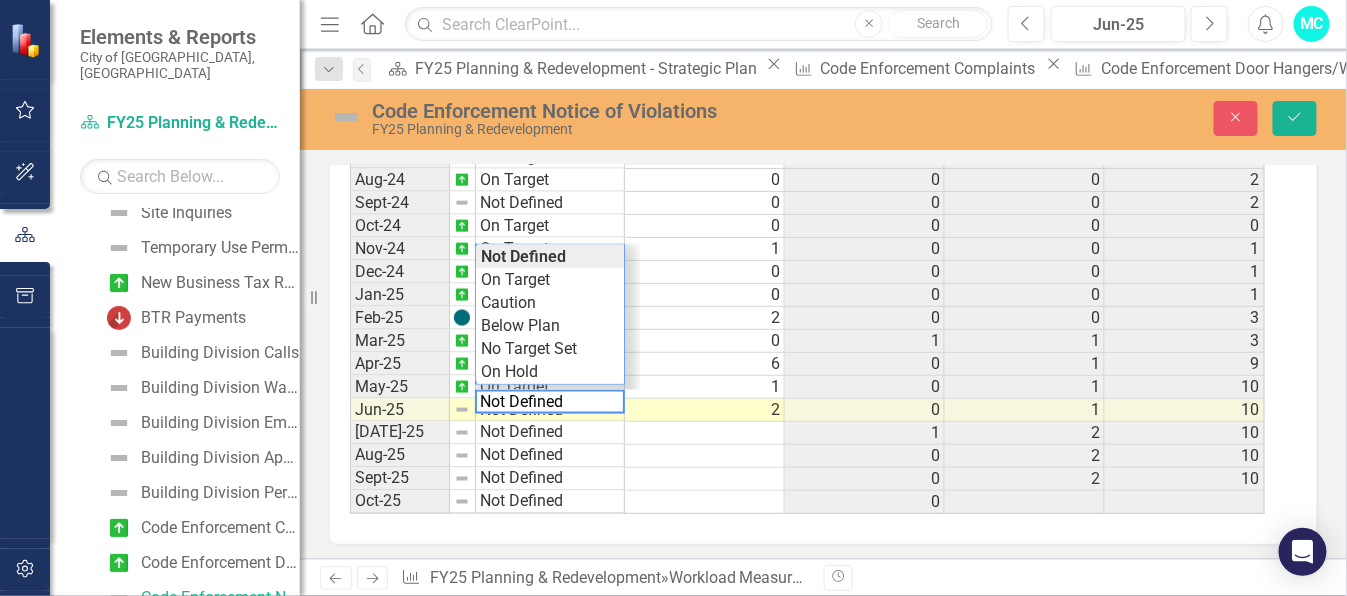click on "Period Status Actual Prior Year Actual PYTD Actual FYTD Actual Feb-23 On Target 0 0 6 0 Mar-23 No Target Set 0 0 6 0 Apr-23 No Target Set 0 0 6 0 May-23 On Target 0 6 0 Jun-23 On Target 0 0 6 0 [DATE]-23 On Target 0 0 6 0 Aug-23 On Target 0 0 6 0 Sep-23 On Target 0 0 6 0 Oct-23 On Target 0 0 0 0 Nov-23 On Target 0 0 0 Dec-23 On Target 0 0 0 0 Jan-24 On Target 0 0 0 0 Feb-24 On Target 0 0 0 0 Mar-24 On Target 1 0 0 [DATE]-24 On Target 0 0 0 [DATE]-24 On Target 0 0 [DATE]-24 On Target 0 0 0 [DATE]-24 On Target 1 0 0 [DATE]-24 On Target 0 0 0 [DATE]-24 Not Defined 0 0 0 [DATE]-24 On Target 0 0 0 0 Nov-24 On Target 1 0 0 [DATE]-24 On Target 0 0 0 [DATE]-25 On Target 0 0 0 [DATE]-25 No Target Set 2 0 0 [DATE]-25 On Target 0 1 1 [DATE]-25 On Target 6 0 1 [DATE]-25 On Target 1 0 1 [DATE]-25 Not Defined 2 0 1 [DATE]-25 Not Defined 1 2 [DATE]-25 Not Defined 0 2 [DATE]-25 Not Defined 0 2 [DATE]-25 Not Defined 0 Period Status Actual Prior Year Actual PYTD Actual FYTD Actual Period Status Feb-23 On Target Mar-23 No Target Set Apr-23 2" at bounding box center [816, 272] 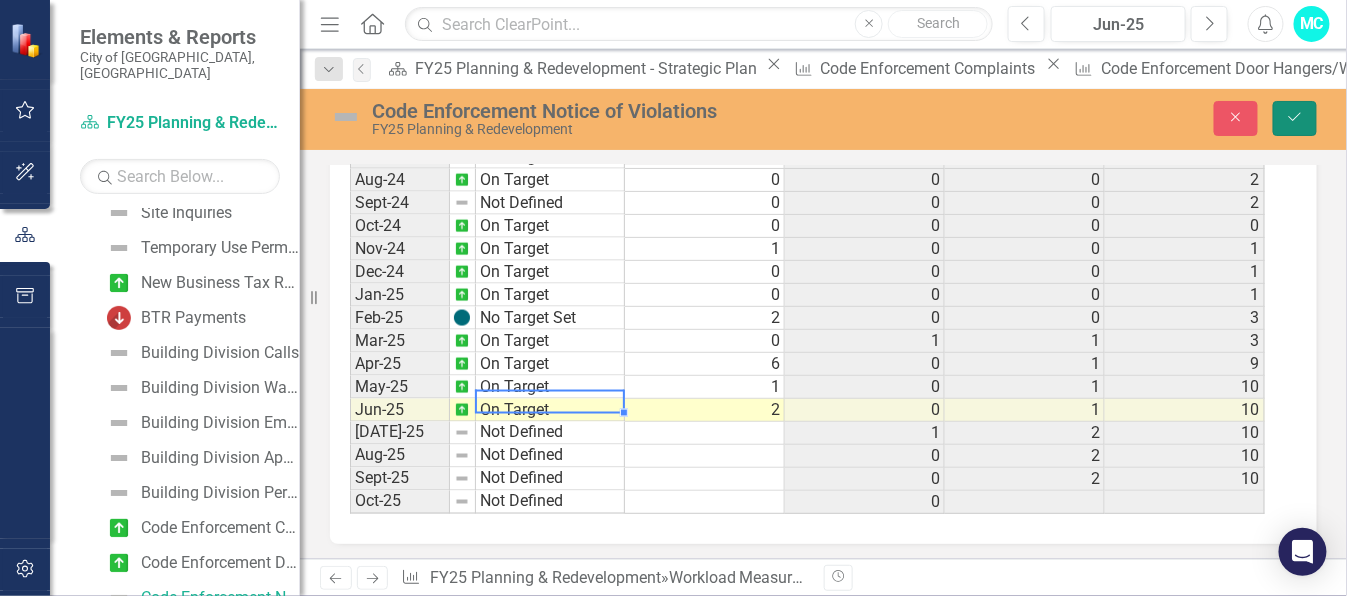 click on "Save" 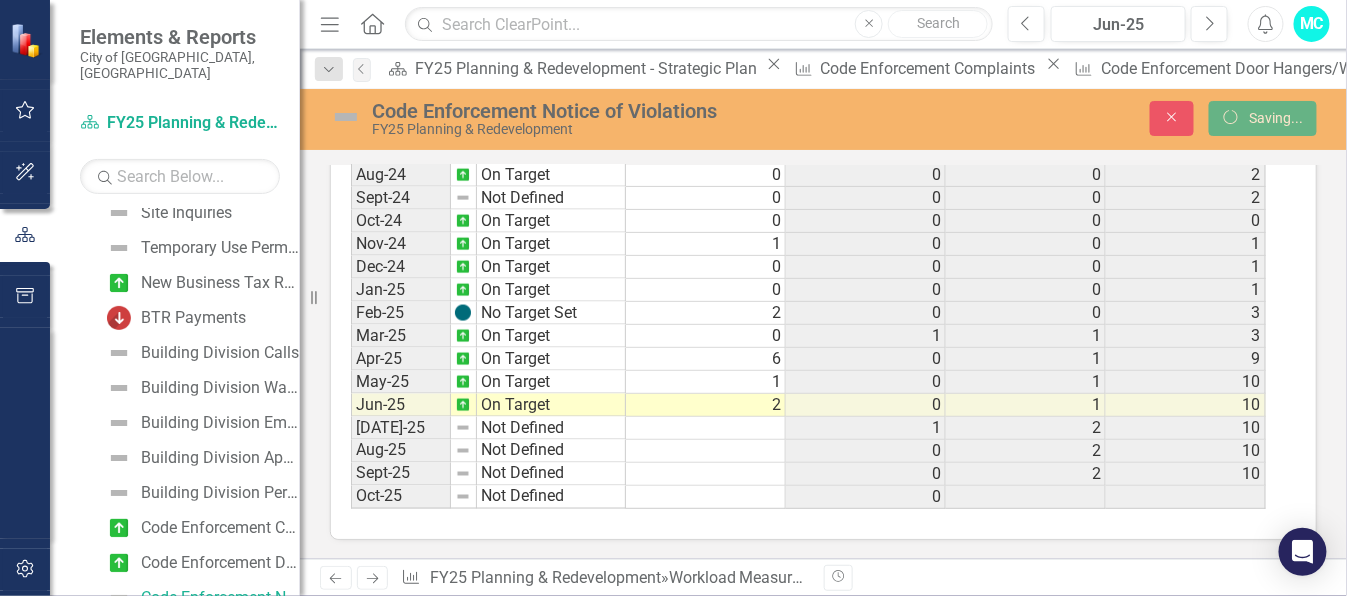 scroll, scrollTop: 891, scrollLeft: 0, axis: vertical 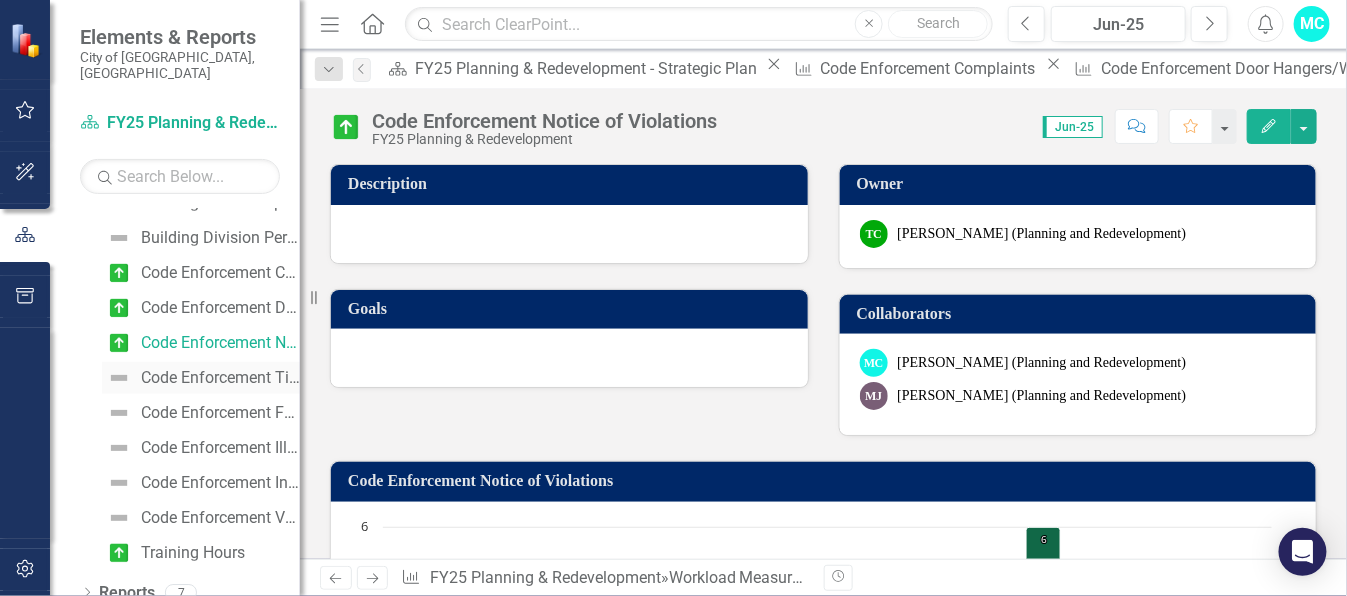 click on "Code Enforcement Title Searches" at bounding box center (220, 378) 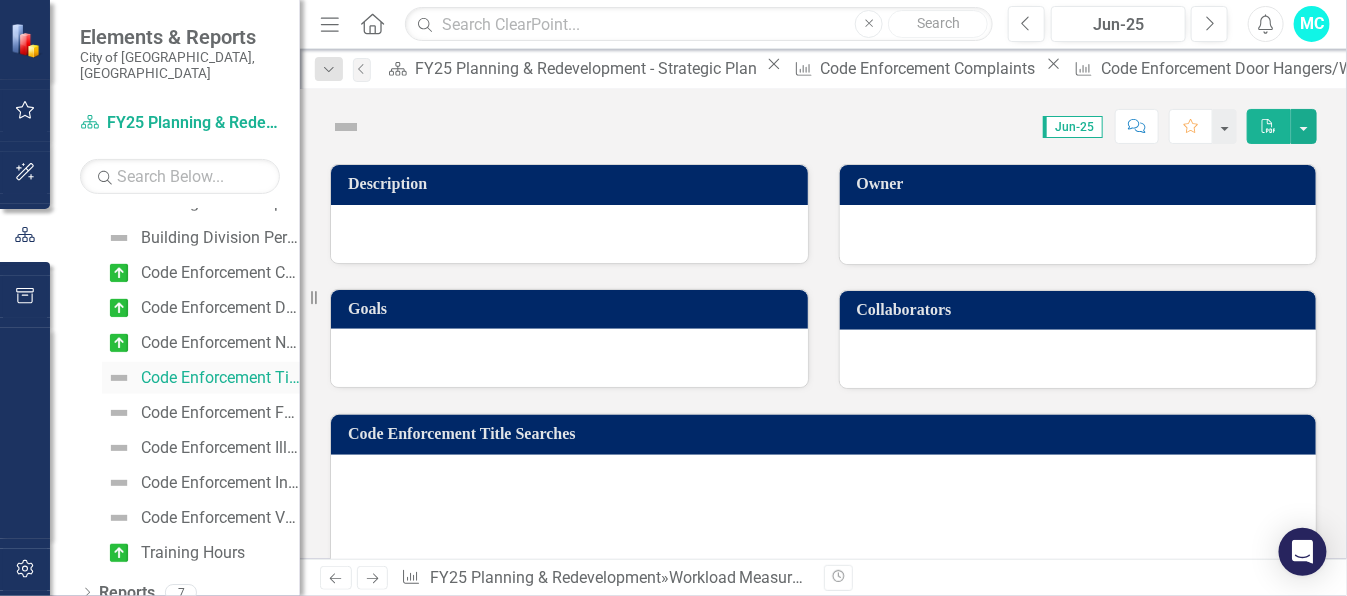 scroll, scrollTop: 337, scrollLeft: 0, axis: vertical 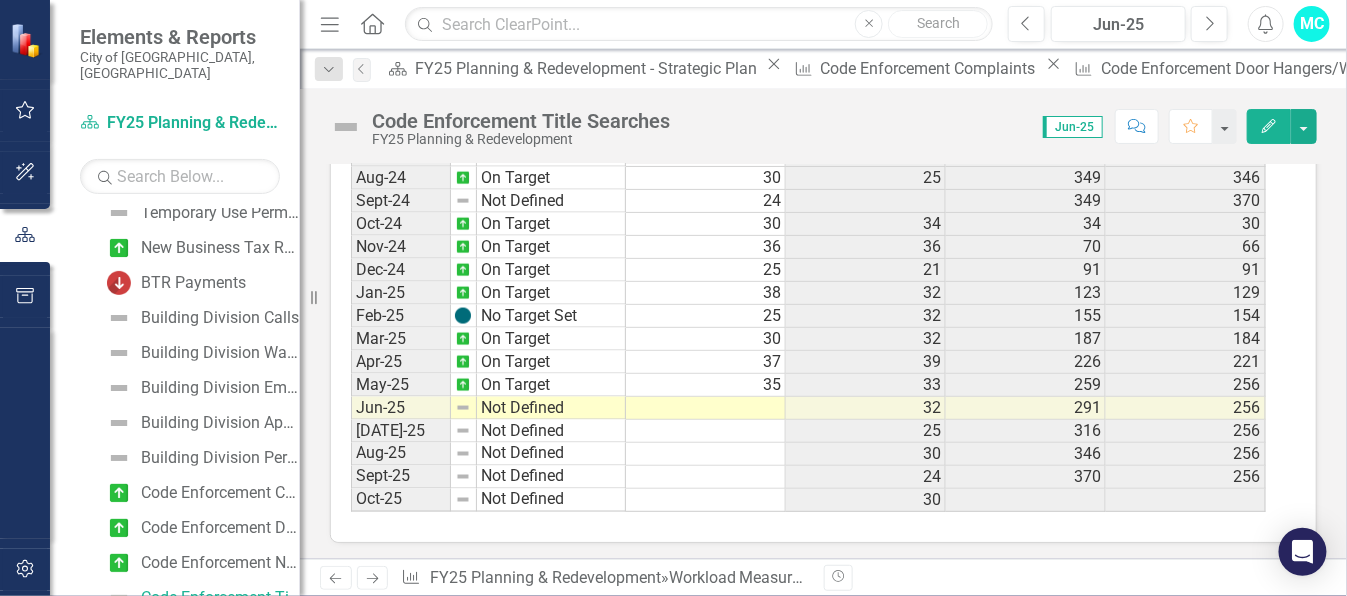 click on "Dec-22 On Target 30 51 126 75 Jan-23 On Target 32 28 154 107 Feb-23 On Target 32 42 196 139 Mar-23 No Target Set 37 52 248 176 Apr-23 No Target Set 36 57 305 212 May-23 On Target 21 40 345 233 Jun-23 On Target 58 47 392 291 [DATE]-23 On Target 33 20 412 324 Aug-23 On Target 25 37 449 349 Sep-23 No Target Set 33 482 349 Oct-23 On Target 34 17 17 34 Nov-23 On Target 36 28 45 70 Dec-23 On Target 21 30 75 91 Jan-24 On Target 32 32 107 123 Feb-24 On Target 32 32 139 155 Mar-24 On Target 32 37 176 187 Apr-24 On Target 39 36 212 226 May-24 On Target 33 21 233 259 Jun-24 On Target 32 58 291 291 [DATE]-24 On Target 25 33 324 316 Aug-24 On Target 30 25 349 346 Sept-24 Not Defined 24 349 370 Oct-24 On Target 30 34 34 [DATE]-24 On Target 36 36 70 66 Dec-24 On Target 25 21 91 91 Jan-25 On Target 38 32 123 129 Feb-25 No Target Set 25 32 155 154 Mar-25 On Target 30 32 187 184 Apr-25 On Target 37 39 226 221 May-25 On Target 35 33 259 256 Jun-25 Not Defined 32 291 256 [DATE]-25 Not Defined 25 316 256 Aug-25 Not Defined 30 346 256 24" at bounding box center [808, 109] 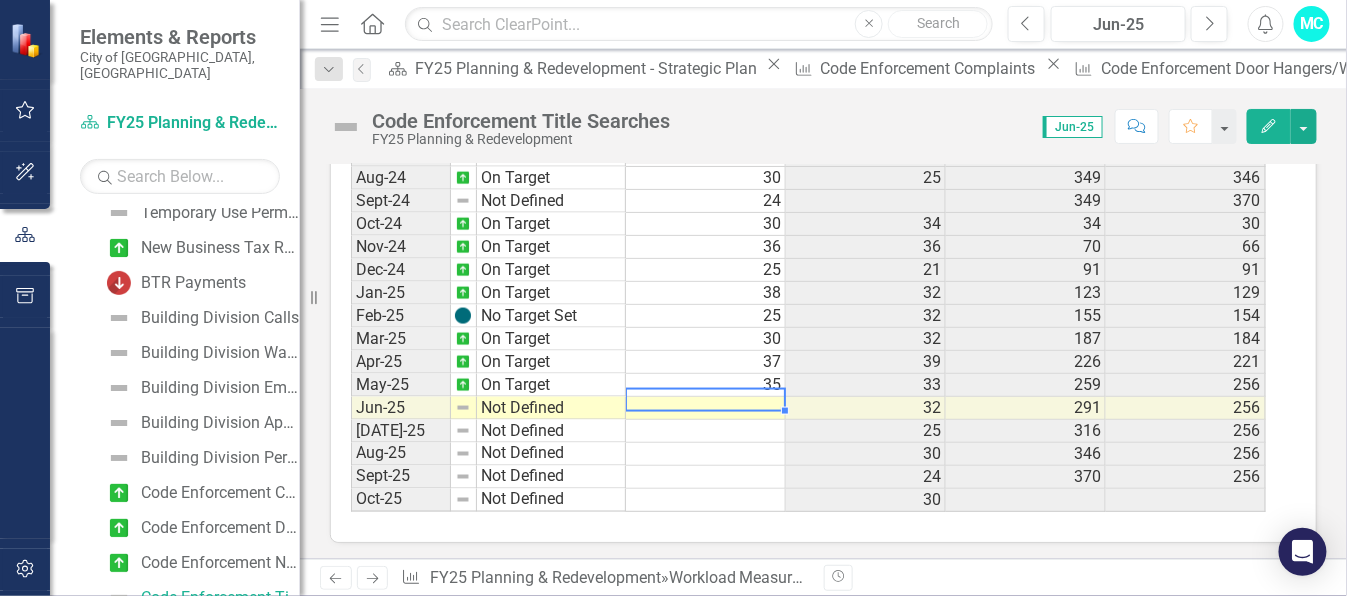 click at bounding box center [706, 408] 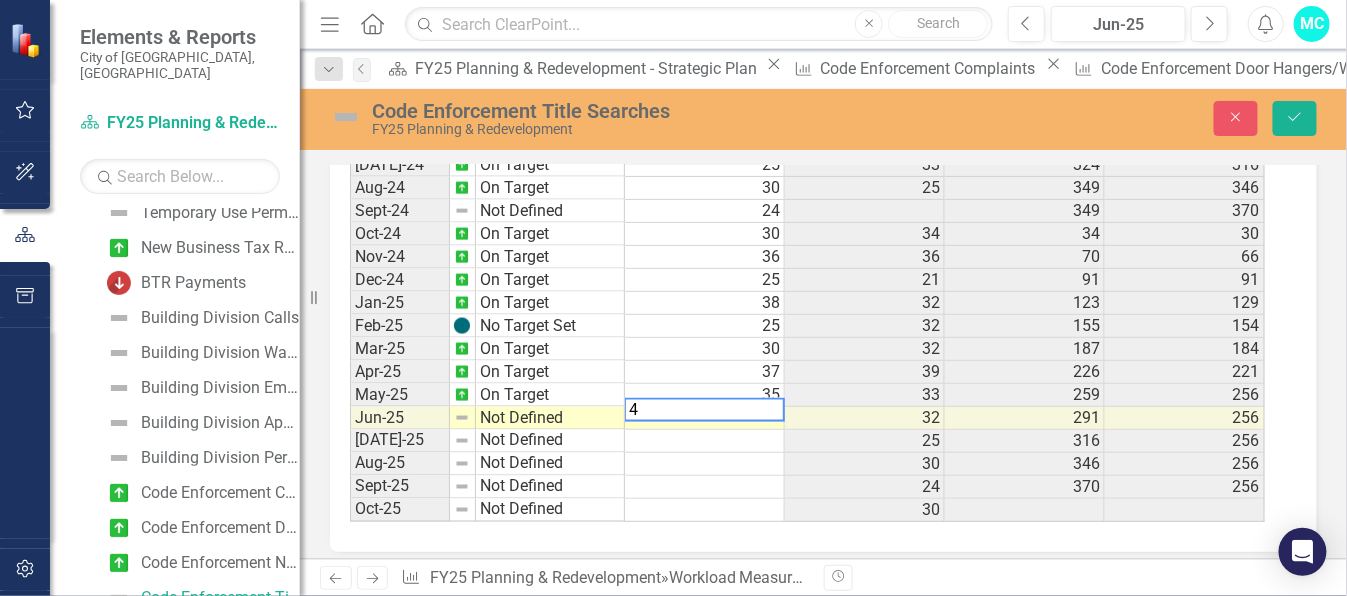 scroll, scrollTop: 899, scrollLeft: 0, axis: vertical 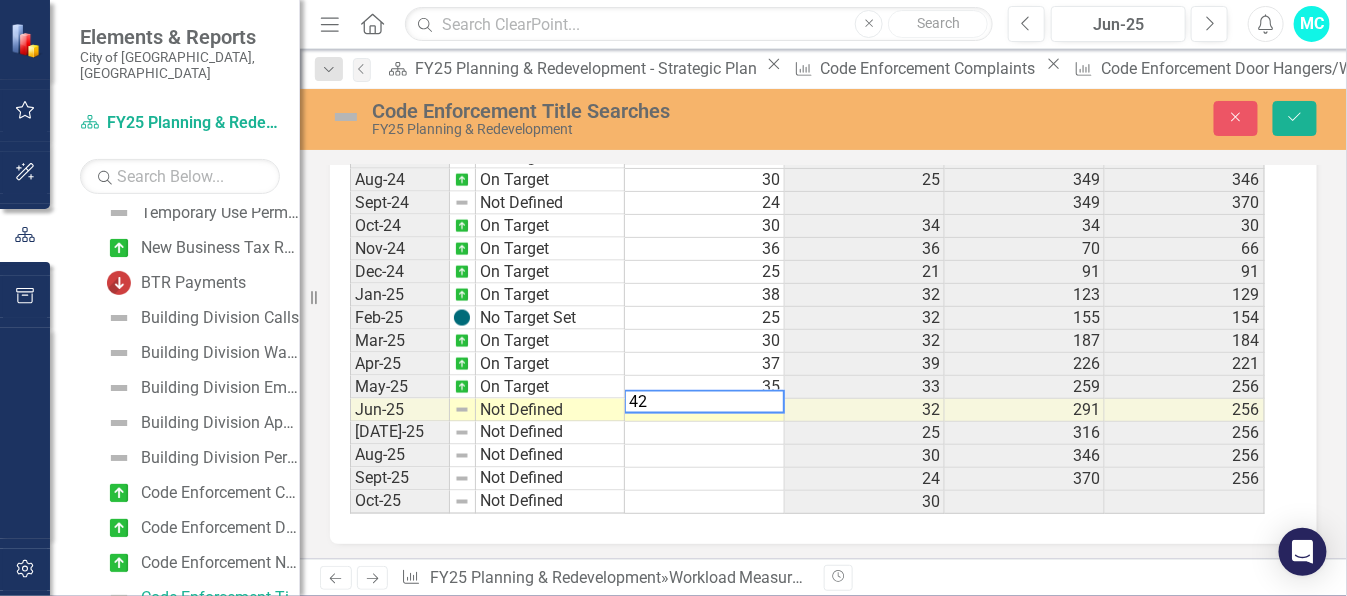 type on "42" 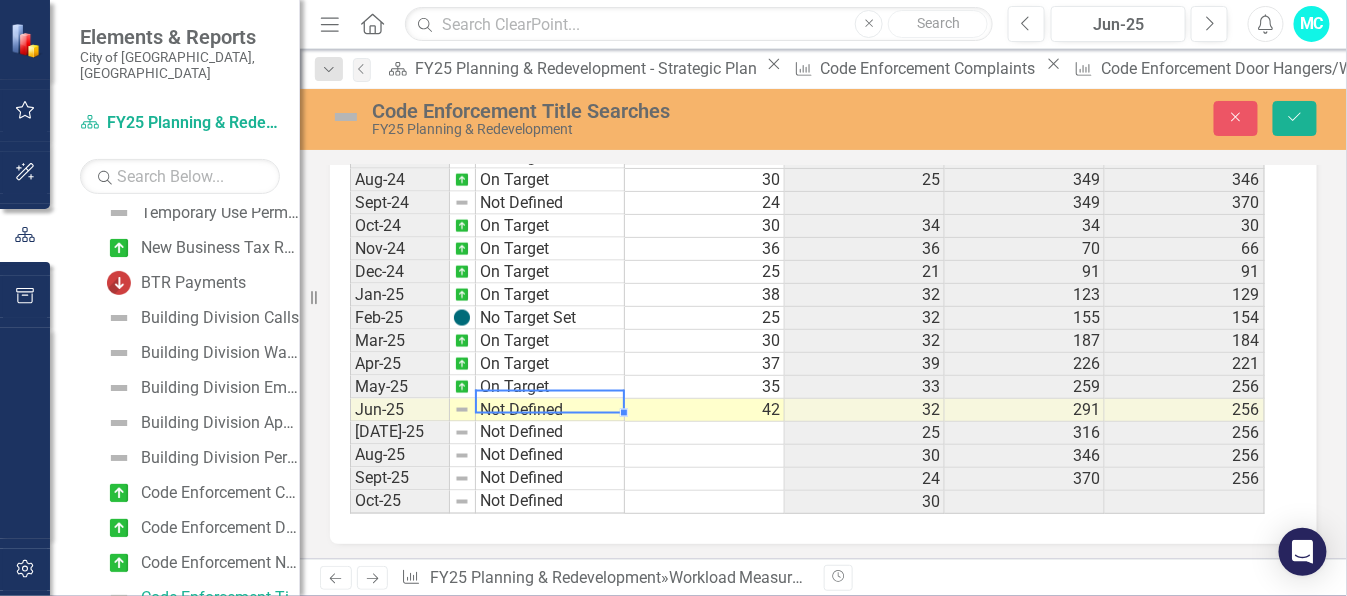 click on "Not Defined" at bounding box center [550, 410] 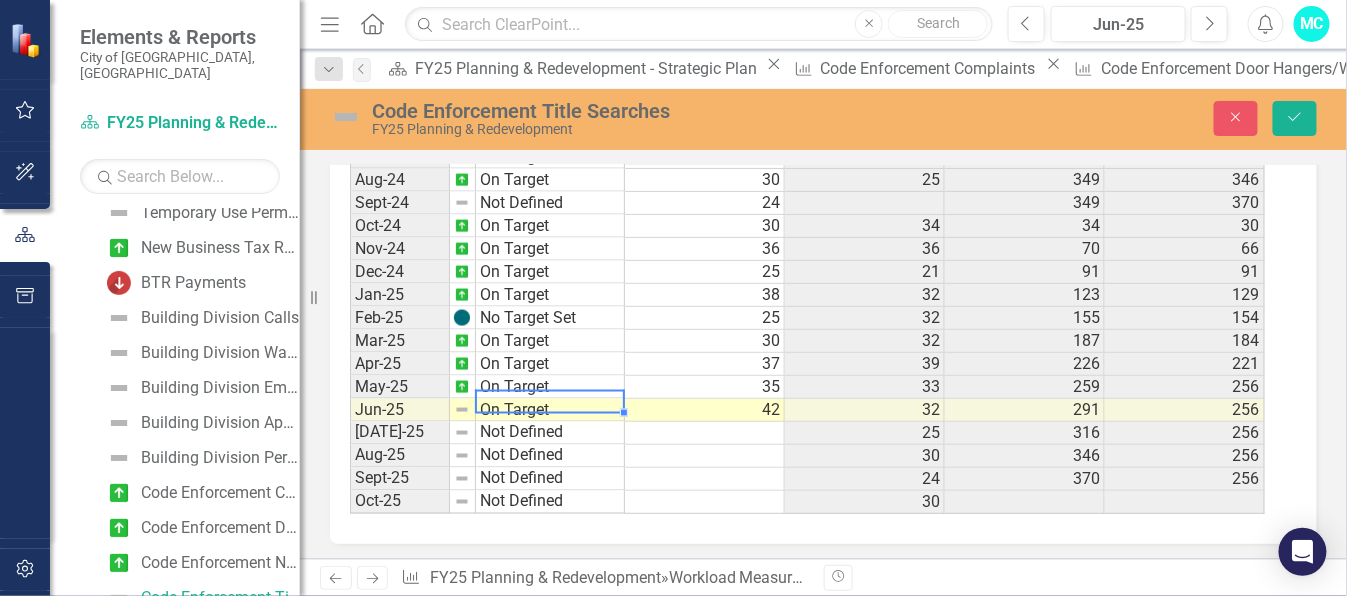 click on "Period Status Actual Prior Year Actual PYTD Actual FYTD Actual Feb-23 On Target 32 42 196 139 Mar-23 No Target Set 37 52 248 176 Apr-23 No Target Set 36 57 305 212 May-23 On Target 21 40 345 233 Jun-23 On Target 58 47 392 291 [DATE]-23 On Target 33 20 412 324 Aug-23 On Target 25 37 449 349 Sep-23 No Target Set 33 482 349 Oct-23 On Target 34 17 17 34 Nov-23 On Target 36 28 45 70 Dec-23 On Target 21 30 75 91 Jan-24 On Target 32 32 107 123 Feb-24 On Target 32 32 139 155 Mar-24 On Target 32 37 176 187 Apr-24 On Target 39 36 212 226 May-24 On Target 33 21 233 259 Jun-24 On Target 32 58 291 291 [DATE]-24 On Target 25 33 324 316 Aug-24 On Target 30 25 349 346 Sept-24 Not Defined 24 349 370 Oct-24 On Target 30 34 34 [DATE]-24 On Target 36 36 70 66 Dec-24 On Target 25 21 91 91 Jan-25 On Target 38 32 123 129 Feb-25 No Target Set 25 32 155 154 Mar-25 On Target 30 32 187 184 Apr-25 On Target 37 39 226 221 May-25 On Target 35 33 259 256 Jun-25 On Target 42 32 291 256 [DATE]-25 Not Defined 25 316 256 Aug-25 Not Defined 30 346 256" at bounding box center (816, 272) 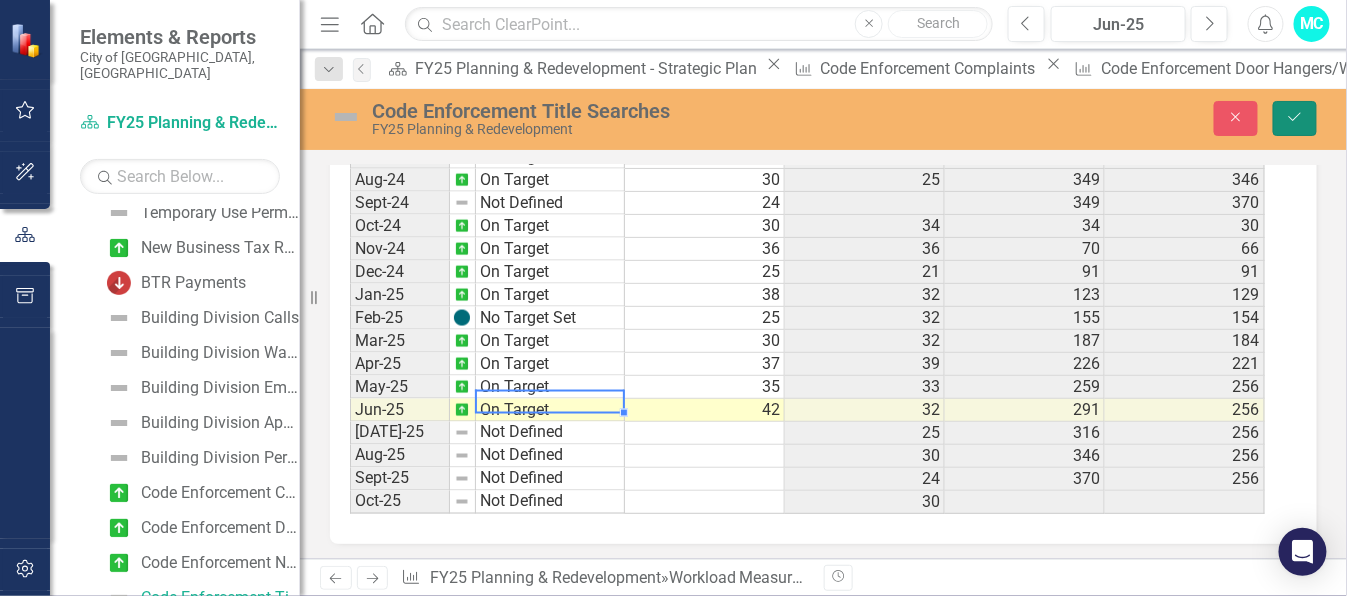 click on "Save" 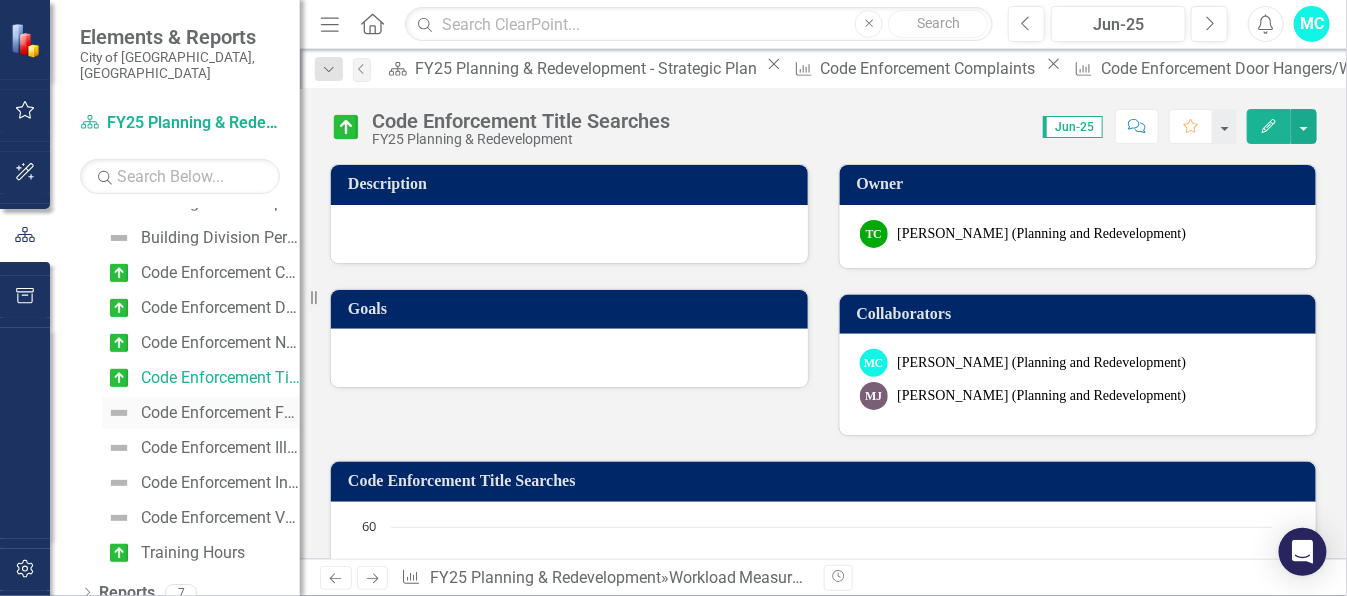 click on "Code Enforcement Fence, Driveway and Landscape Inspections" at bounding box center [220, 413] 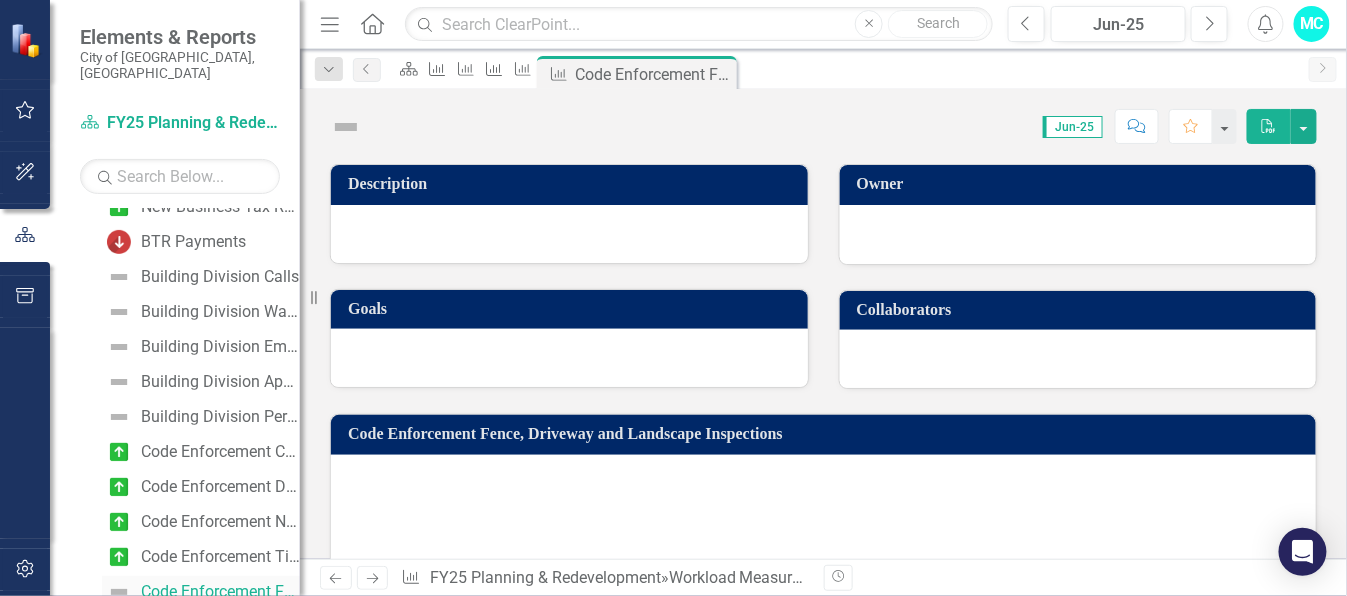 scroll, scrollTop: 371, scrollLeft: 0, axis: vertical 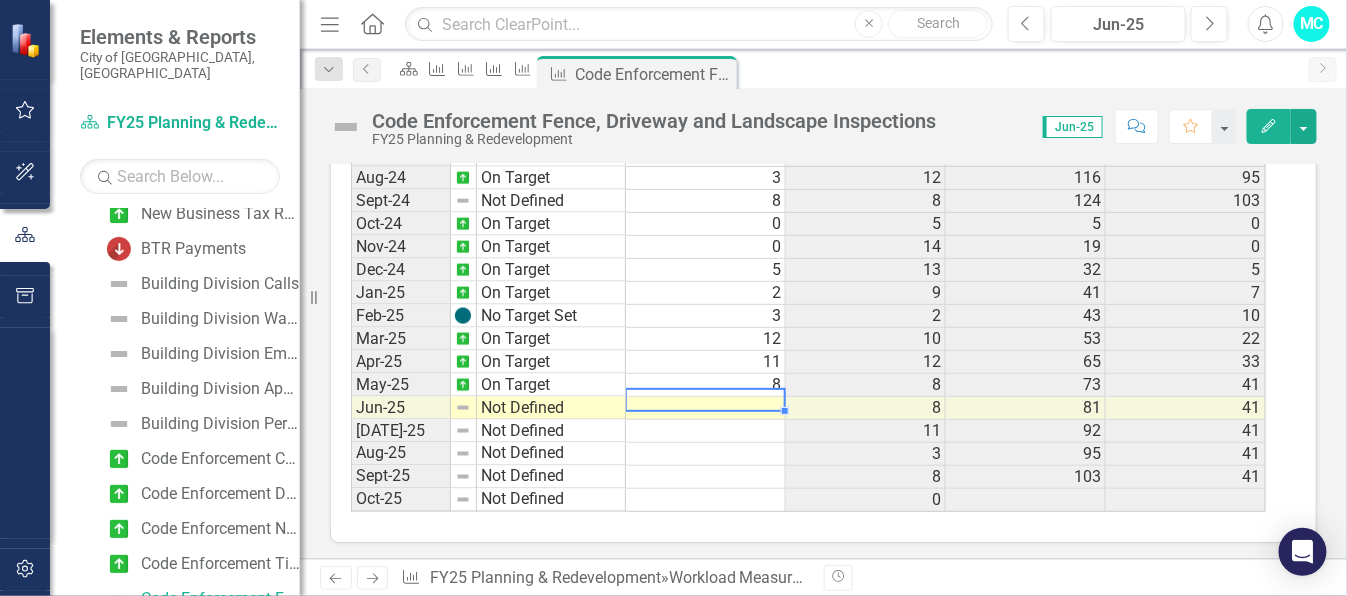 click on "Dec-22 On Target 9 10 18 [DATE]-23 On Target 15 3 21 46 Feb-23 No Target Set 9 3 24 55 Mar-23 No Target Set 6 7 31 61 Apr-23 No Target Set 13 9 40 74 May-23 On Target 7 15 55 81 Jun-23 On Target 9 8 63 90 [DATE]-23 On Target 14 12 75 104 Aug-23 On Target 12 9 84 116 Sep-23 On Target 8 9 93 124 Oct-23 On Target 5 14 14 [DATE]-23 On Target 14 8 22 [DATE]-23 On Target 13 9 31 32 Jan-24 On Target 9 15 46 41 Feb-24 On Target 2 9 55 43 Mar-24 On Target 10 6 61 53 Apr-24 On Target 12 13 74 65 May-24 On Target 8 7 81 73 Jun-24 On Target 8 9 90 81 [DATE]-24 On Target 11 14 104 92 Aug-24 On Target 3 12 116 95 Sept-24 Not Defined 8 8 124 103 Oct-24 On Target 0 5 5 0 Nov-24 On Target 0 14 19 0 Dec-24 On Target 5 13 32 [DATE]-25 On Target 2 9 41 [DATE]-25 No Target Set 3 2 43 [DATE]-25 On Target 12 10 53 [DATE]-25 On Target 11 12 65 33 May-25 On Target 8 8 73 41 Jun-25 Not Defined 8 81 41 [DATE]-25 Not Defined 11 92 41 Aug-25 Not Defined 3 95 41 Sept-25 Not Defined 8 103 41 Oct-25 Not Defined 0" at bounding box center [808, 109] 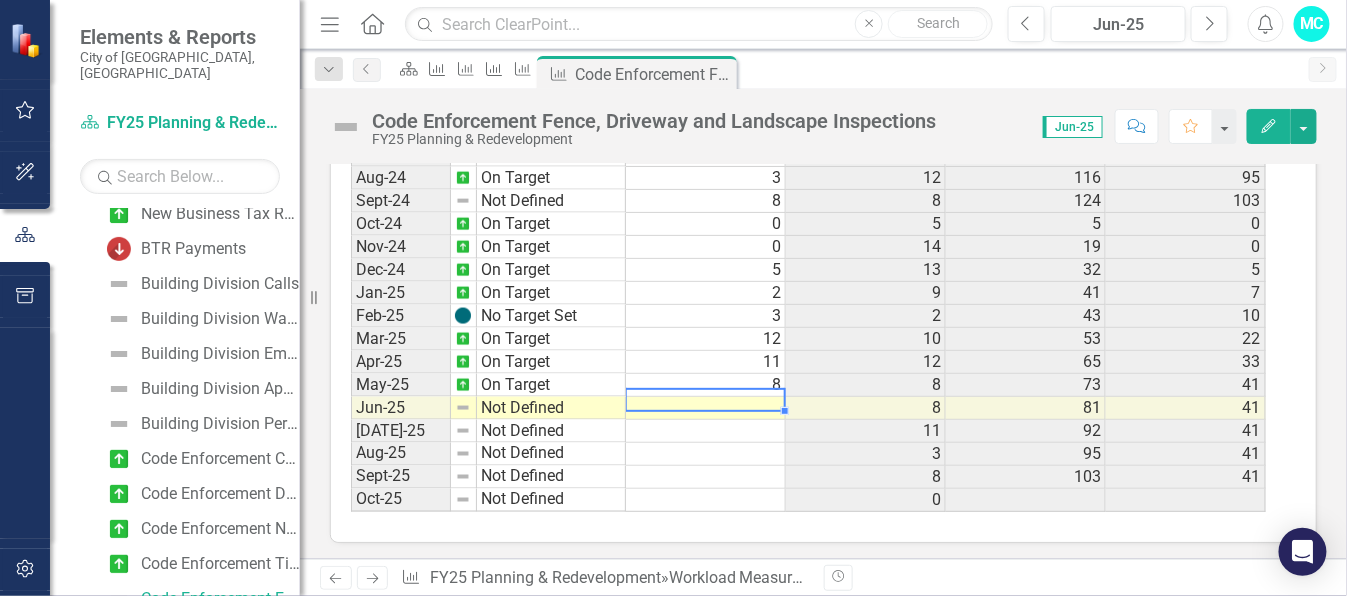 click at bounding box center (706, 408) 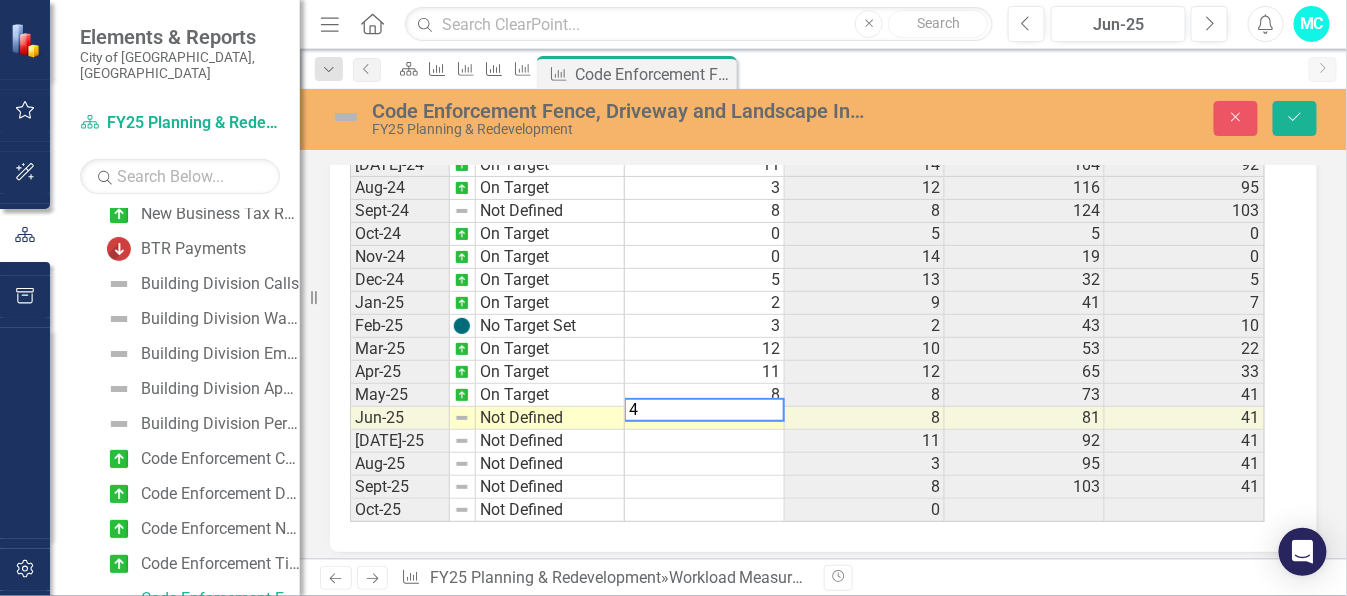 scroll, scrollTop: 899, scrollLeft: 0, axis: vertical 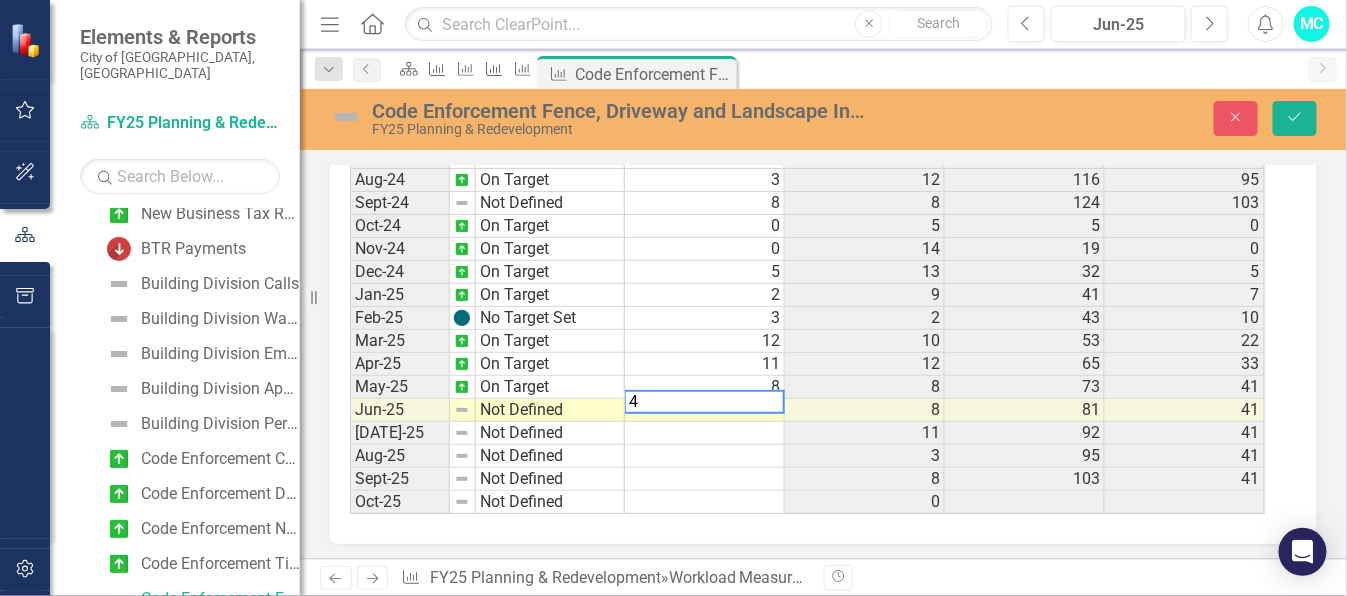type on "4" 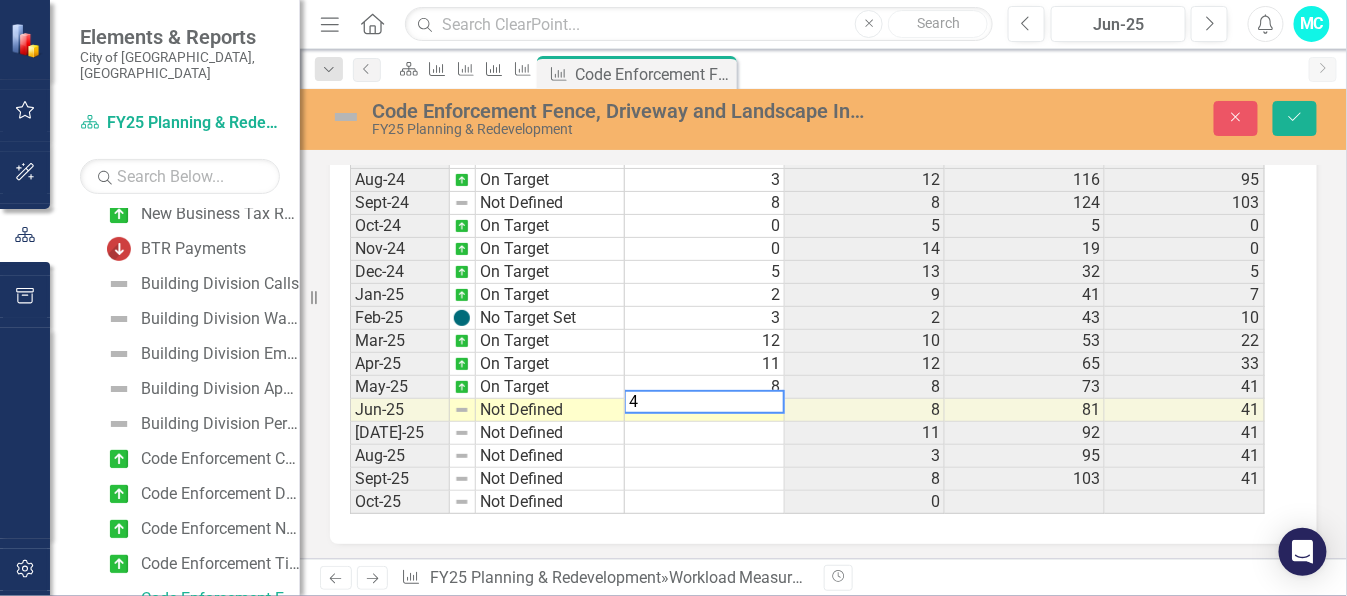 click on "Not Defined" at bounding box center (550, 410) 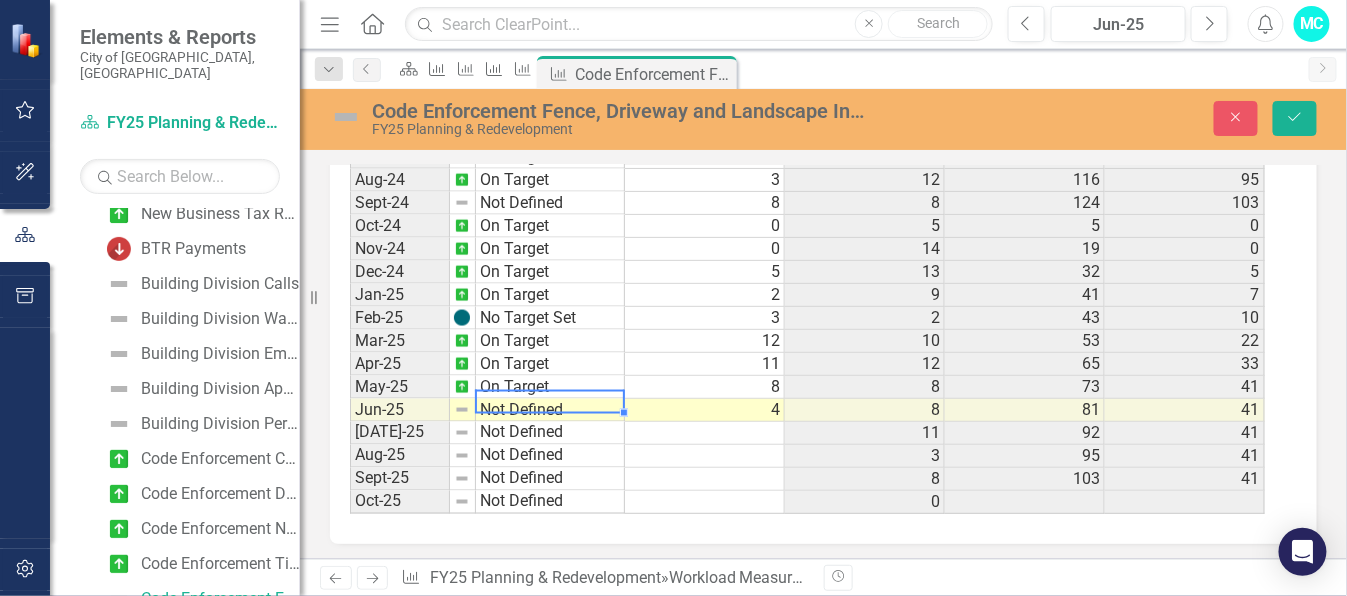 click on "Not Defined" at bounding box center [550, 410] 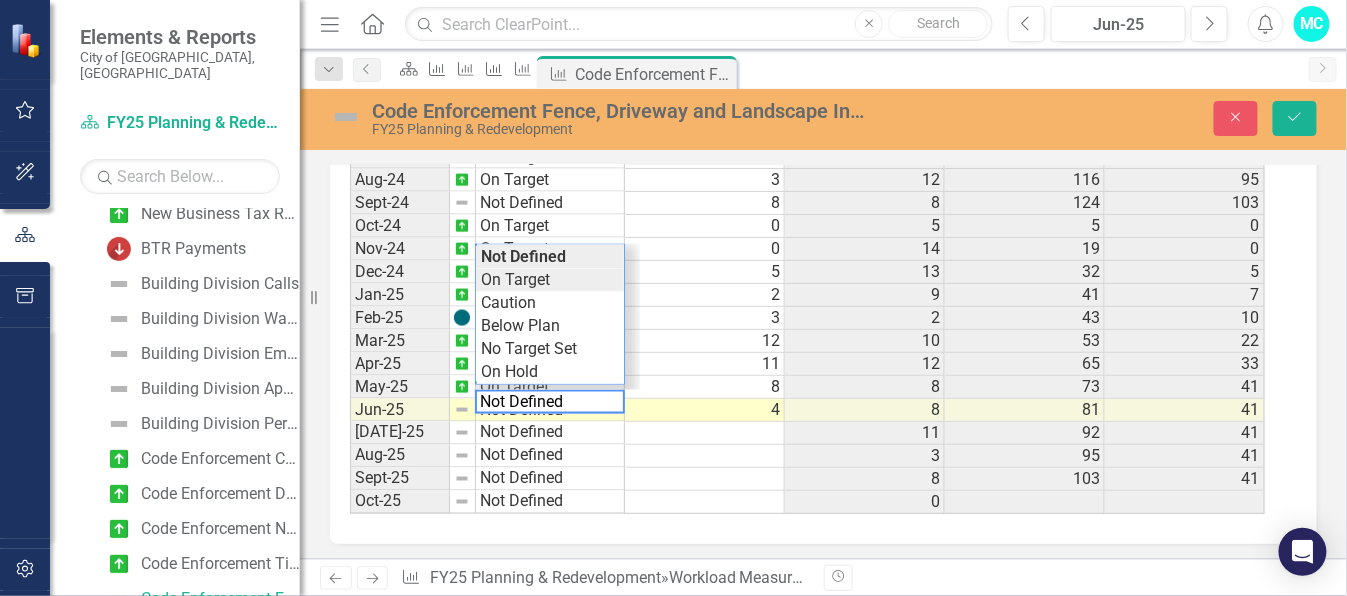 click on "Period Status Actual Prior Year Actual PYTD Actual FYTD Actual Feb-23 No Target Set 9 3 24 55 Mar-23 No Target Set 6 7 31 61 Apr-23 No Target Set 13 9 40 74 May-23 On Target 7 15 55 81 Jun-23 On Target 9 8 63 90 [DATE]-23 On Target 14 12 75 104 Aug-23 On Target 12 9 84 116 Sep-23 On Target 8 9 93 124 Oct-23 On Target 5 14 14 [DATE]-23 On Target 14 8 22 [DATE]-23 On Target 13 9 31 32 Jan-24 On Target 9 15 46 41 Feb-24 On Target 2 9 55 43 Mar-24 On Target 10 6 61 53 Apr-24 On Target 12 13 74 65 May-24 On Target 8 7 81 73 Jun-24 On Target 8 9 90 81 [DATE]-24 On Target 11 14 104 92 Aug-24 On Target 3 12 116 95 Sept-24 Not Defined 8 8 124 103 Oct-24 On Target 0 5 5 0 Nov-24 On Target 0 14 19 0 Dec-24 On Target 5 13 32 [DATE]-25 On Target 2 9 41 [DATE]-25 No Target Set 3 2 43 [DATE]-25 On Target 12 10 53 [DATE]-25 On Target 11 12 65 33 May-25 On Target 8 8 73 41 Jun-25 Not Defined 4 8 81 41 [DATE]-25 Not Defined 11 92 41 Aug-25 Not Defined 3 95 41 Sept-25 Not Defined 8 103 41 Oct-25 Not Defined 0 Period Status Actual Period 4" at bounding box center [816, 272] 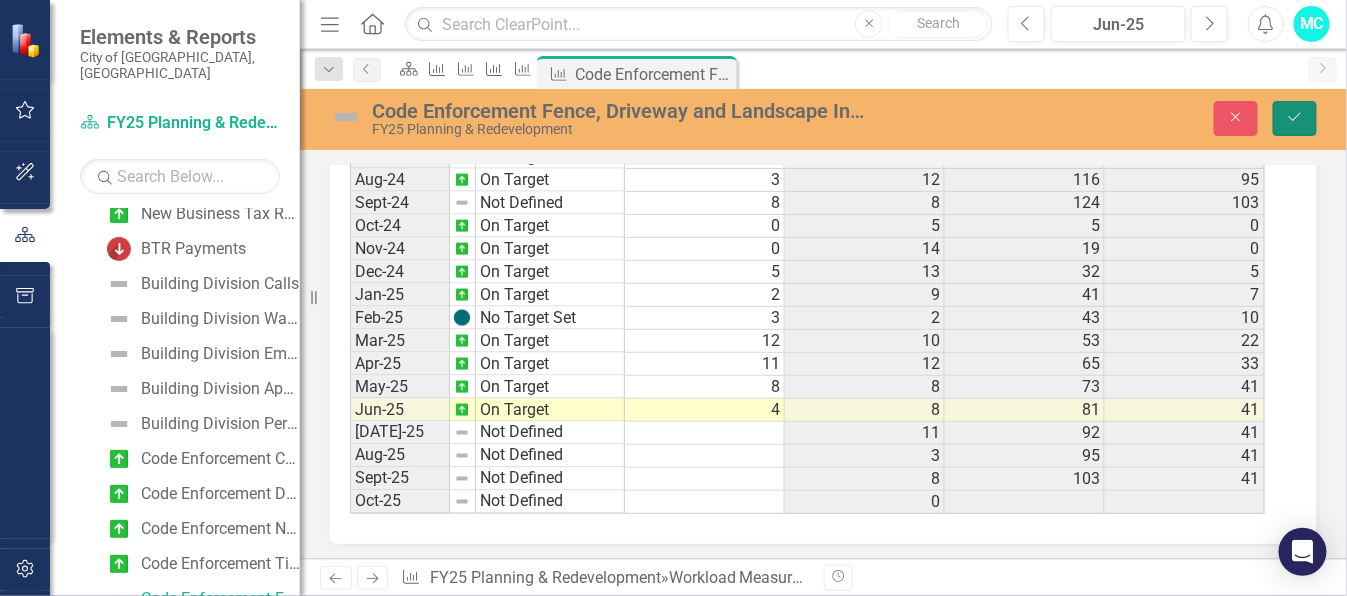 click on "Save" 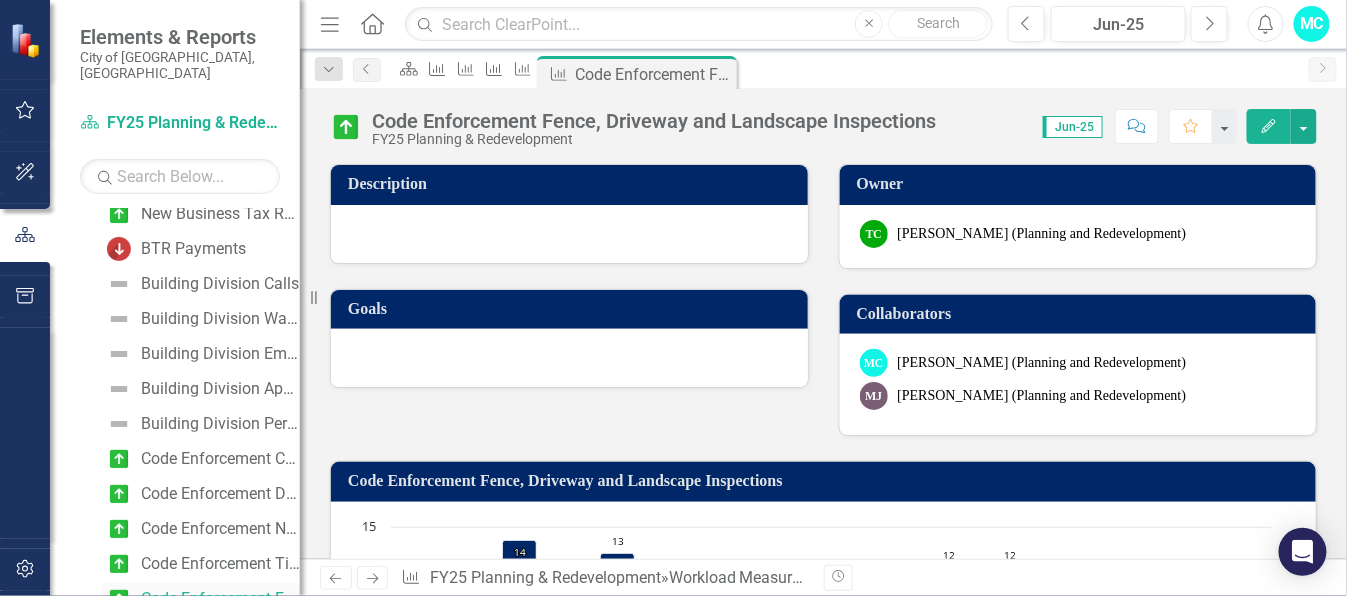 scroll, scrollTop: 557, scrollLeft: 0, axis: vertical 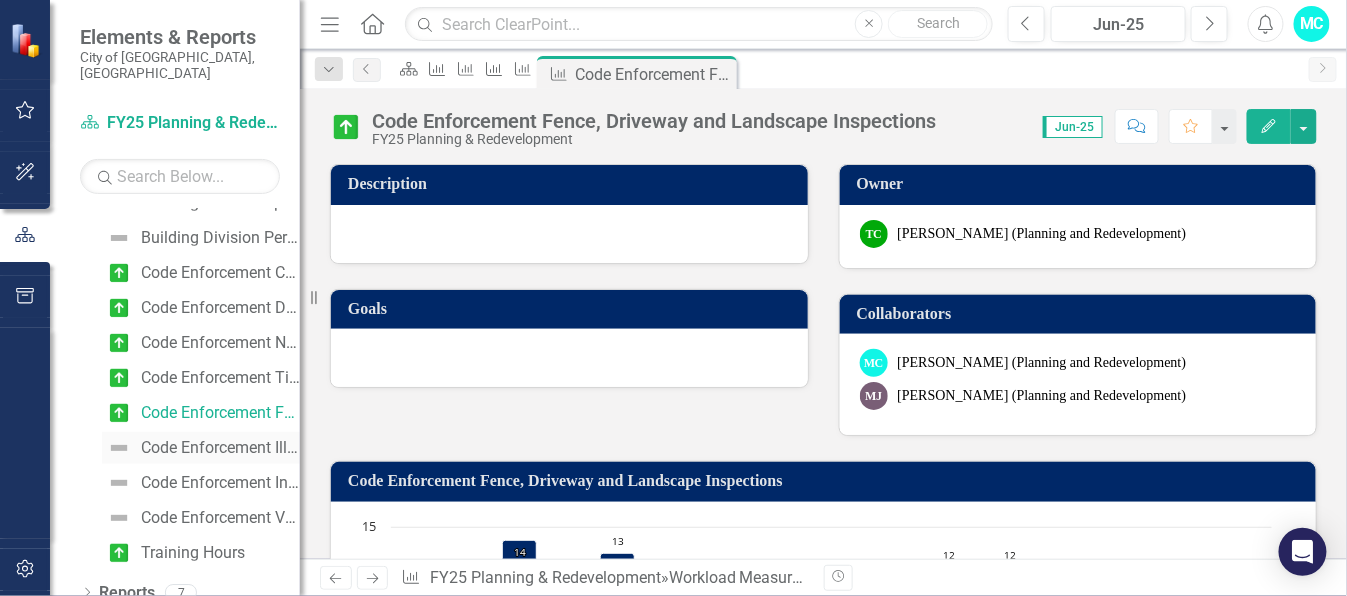 click on "Code Enforcement Illegal Signs Removed" at bounding box center [220, 448] 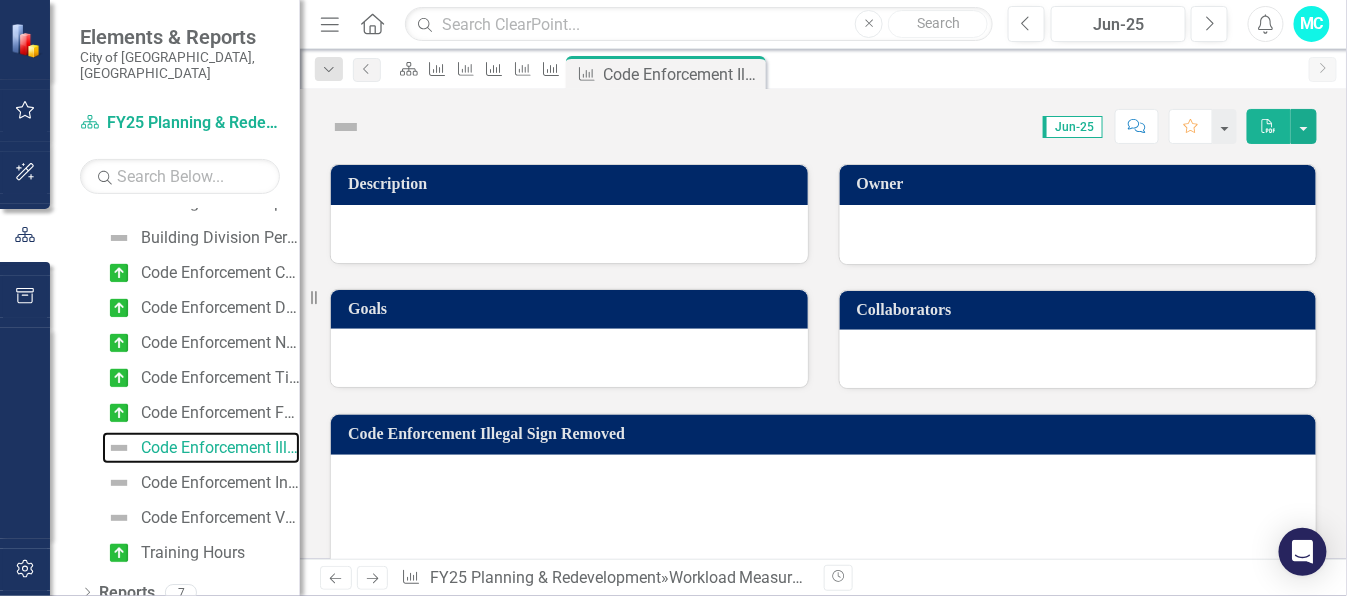 scroll, scrollTop: 406, scrollLeft: 0, axis: vertical 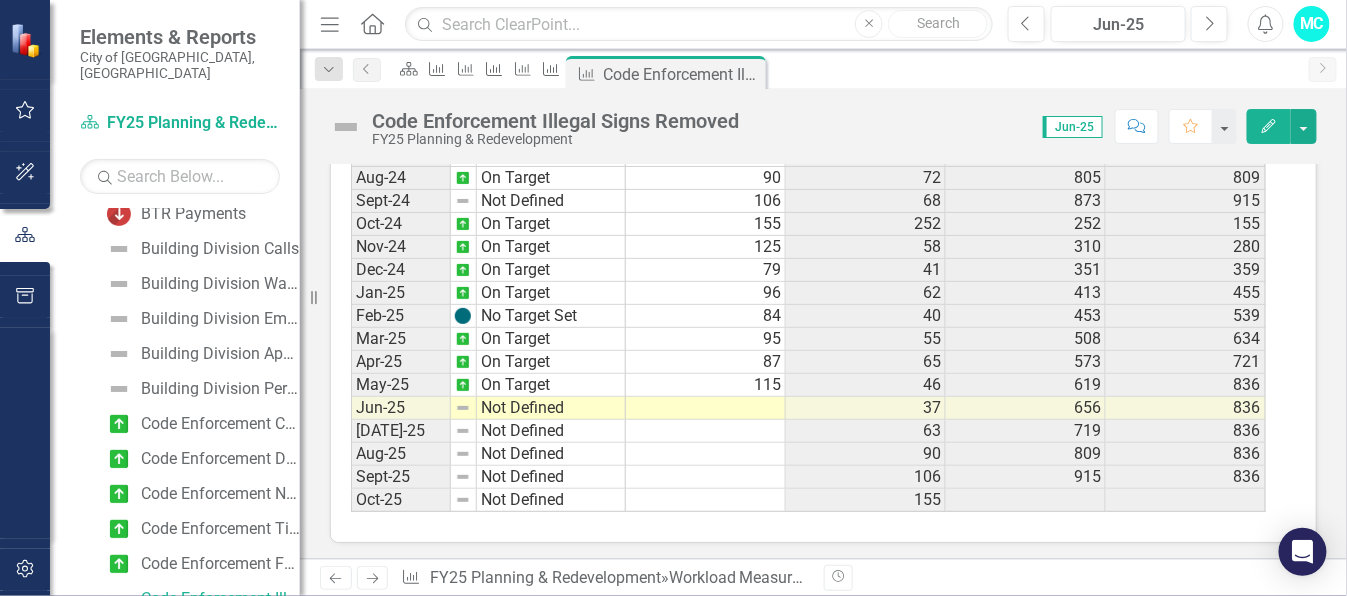 click at bounding box center (706, 408) 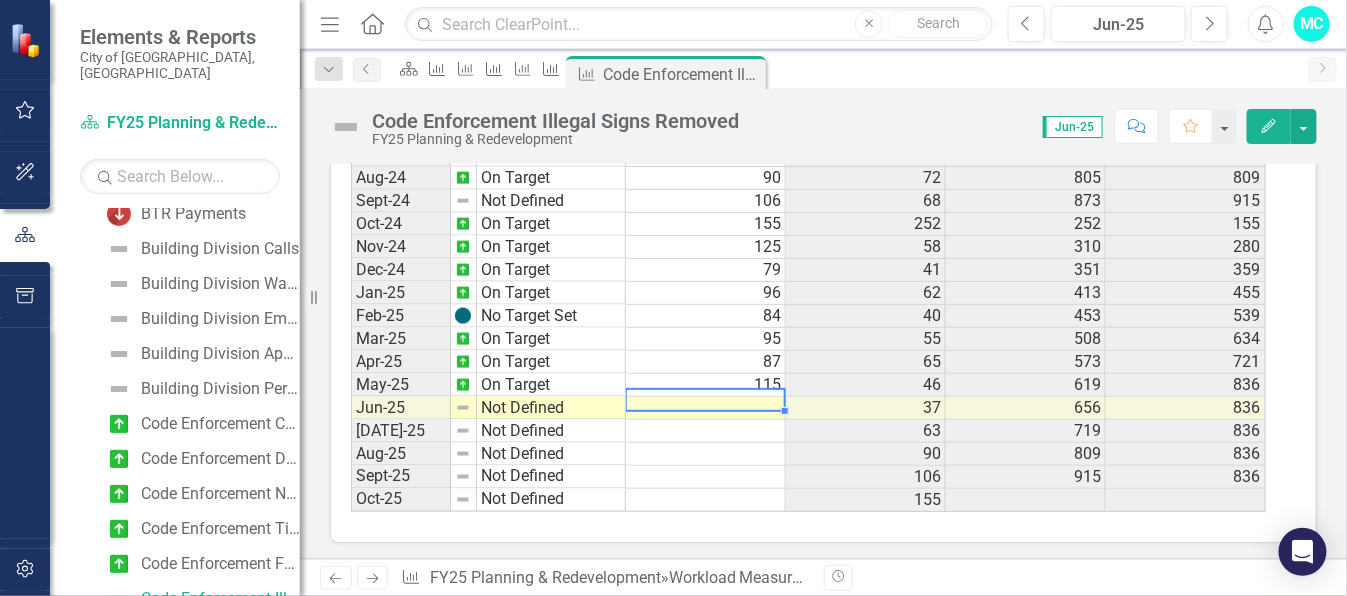click at bounding box center [706, 408] 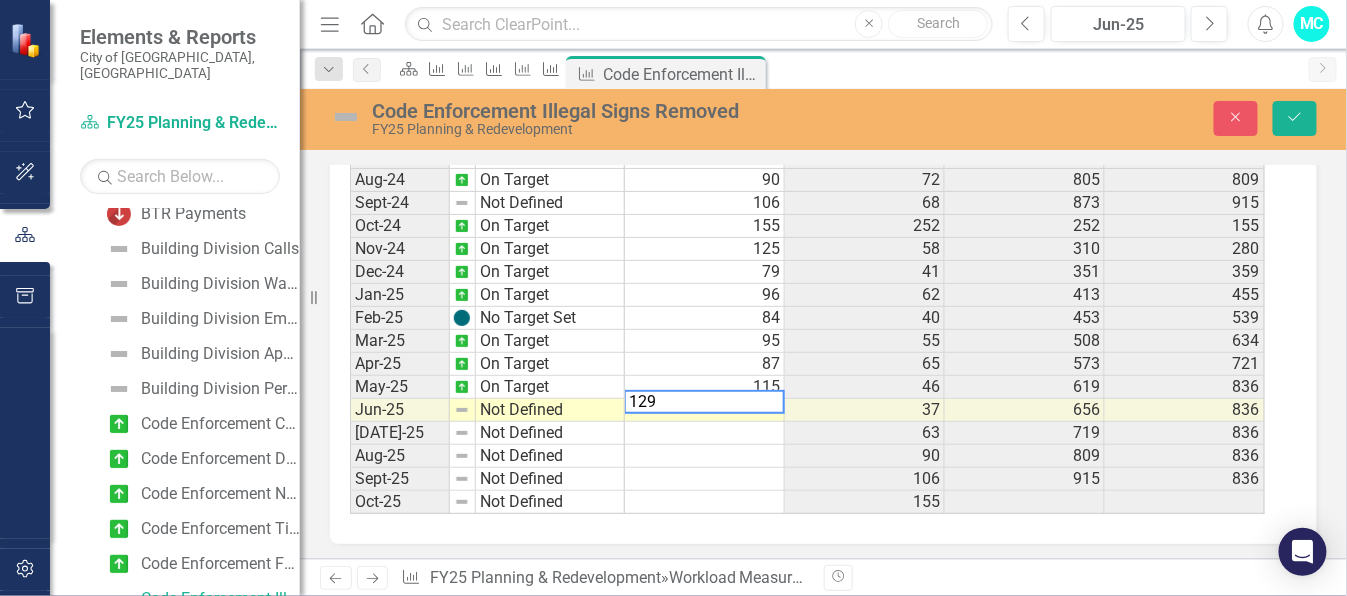 type on "129" 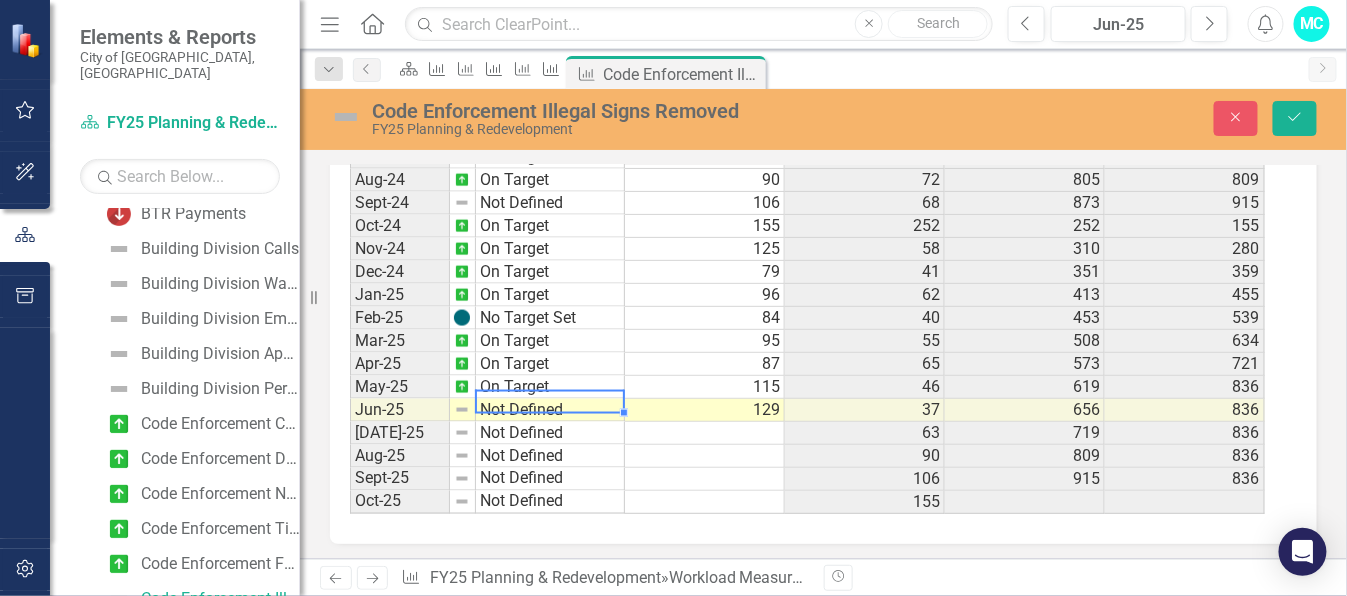 click on "Not Defined" at bounding box center (550, 410) 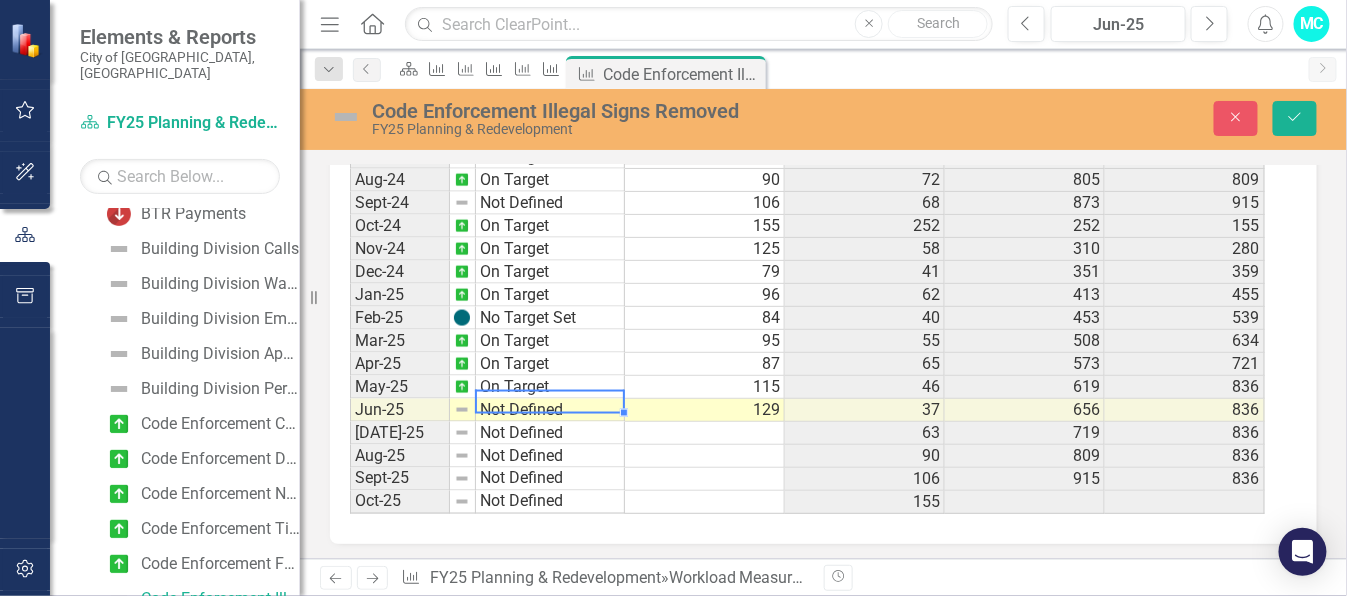 click on "Not Defined" at bounding box center [550, 410] 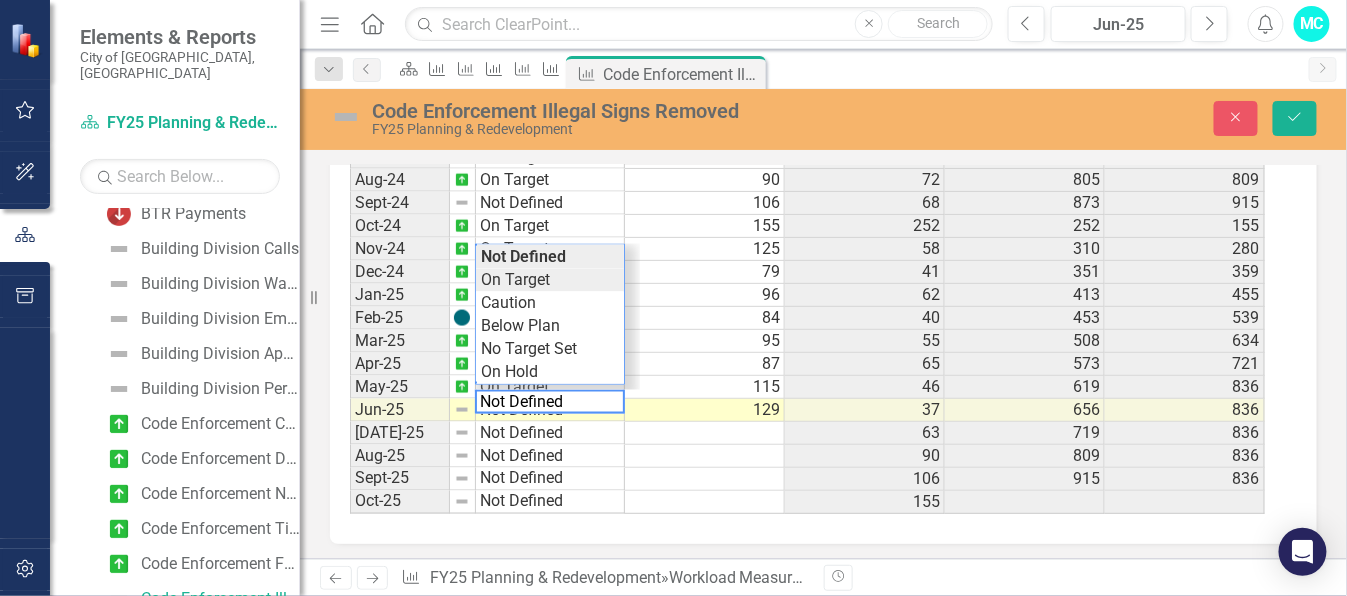 click on "Period Status Actual Prior Year Actual PYTD Actual FYTD Actual Feb-23 On Target 40 53 311 313 Mar-23 No Target Set 86 96 407 399 Apr-23 No Target Set 83 61 468 482 May-23 On Target 39 45 513 521 Jun-23 On Target 104 55 568 625 [DATE]-23 On Target 108 61 629 733 Aug-23 On Target 72 94 723 805 Sep-23 On Target 68 42 765 873 Oct-23 On Target 252 61 61 252 Nov-23 On Target 58 120 181 310 Dec-23 On Target 41 32 213 351 Jan-24 On Target 62 60 273 413 Feb-24 On Target 40 40 313 453 Mar-24 On Target 55 86 399 508 Apr-24 On Target 65 83 482 573 May-24 On Target 46 39 521 619 Jun-24 On Target 37 104 625 656 [DATE]-24 On Target 63 108 733 719 Aug-24 On Target 90 72 805 809 Sept-24 Not Defined 106 68 873 915 Oct-24 On Target 155 252 252 155 Nov-24 On Target 125 58 310 280 Dec-24 On Target 79 41 351 359 Jan-25 On Target 96 62 413 455 Feb-25 No Target Set 84 40 453 539 Mar-25 On Target 95 55 508 634 Apr-25 On Target 87 65 573 721 May-25 On Target 115 46 619 836 Jun-25 Not Defined 129 37 656 836 [DATE]-25 Not Defined 63 719 836 90" at bounding box center [816, 272] 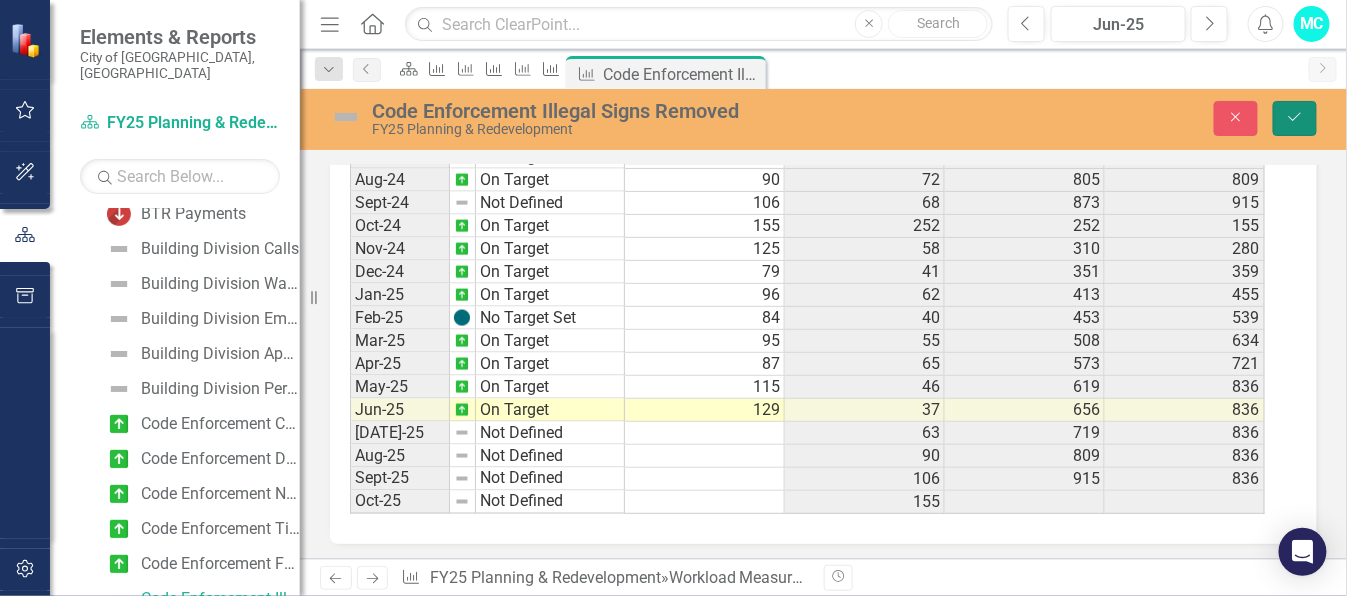 click on "Save" 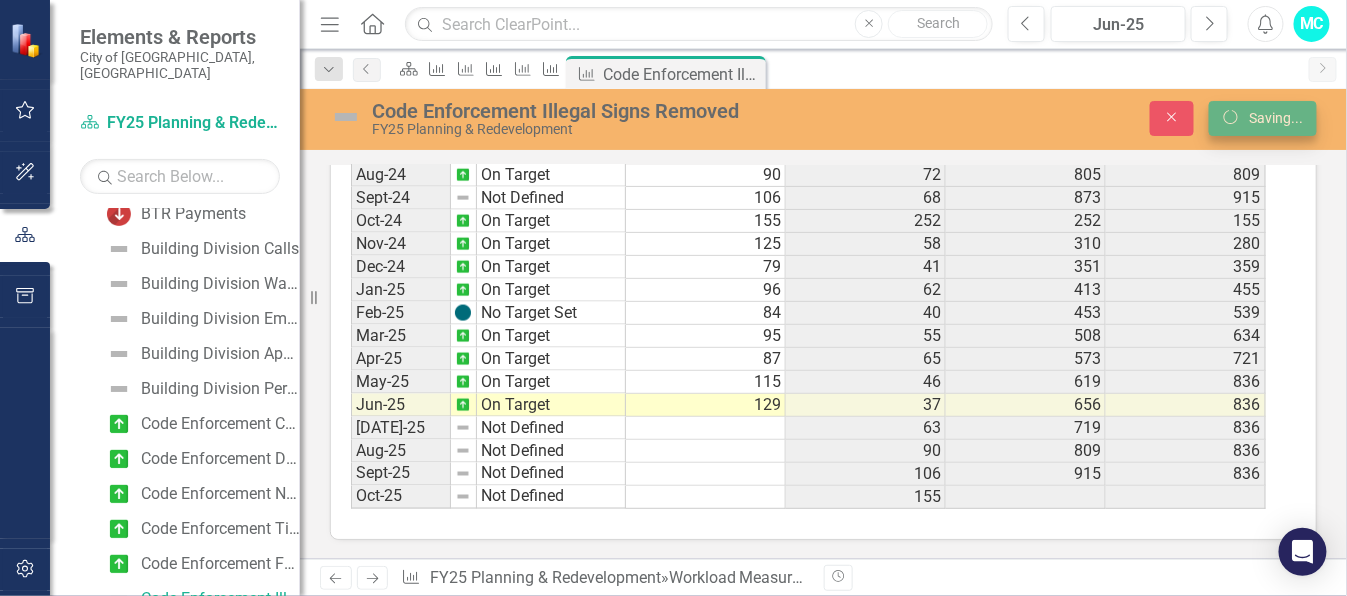 scroll, scrollTop: 858, scrollLeft: 0, axis: vertical 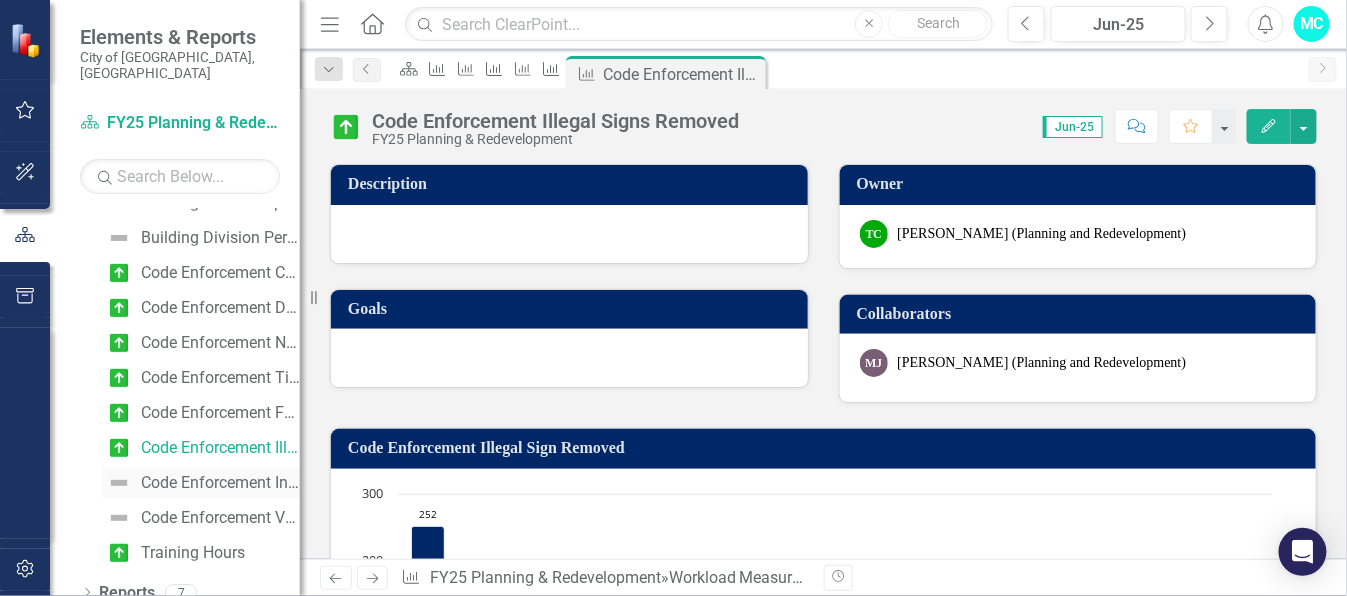 click on "Code Enforcement Inoperable Vehicles" at bounding box center [220, 483] 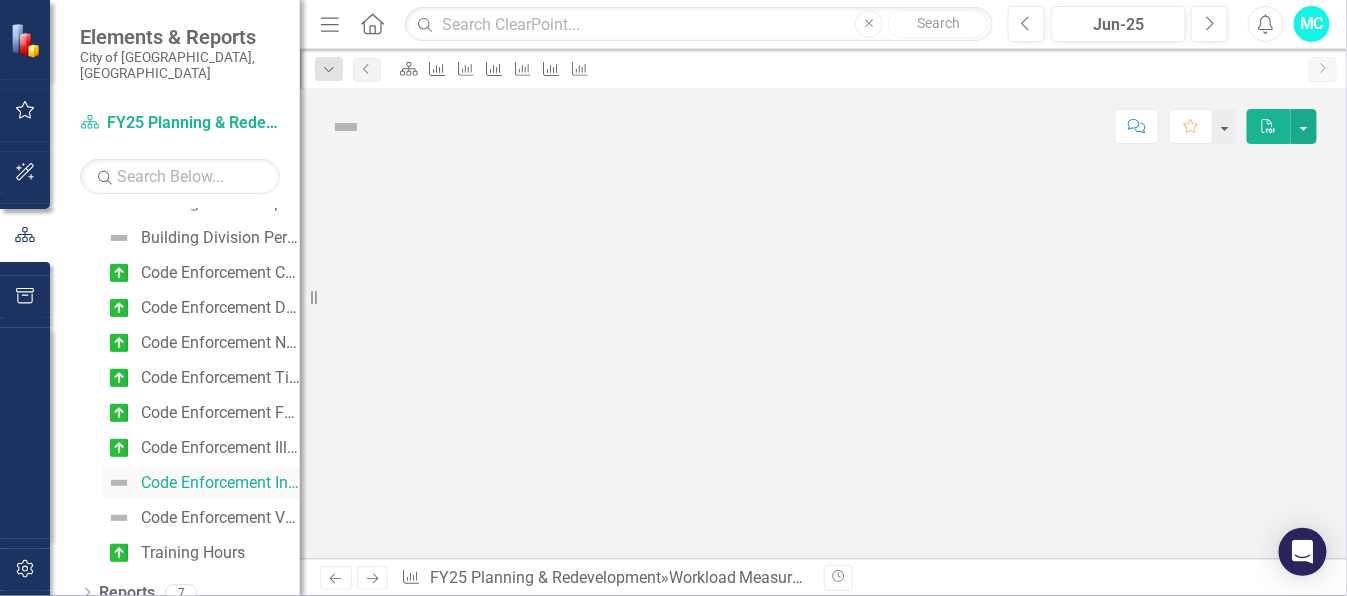 click on "Code Enforcement Inoperable Vehicles" at bounding box center [220, 483] 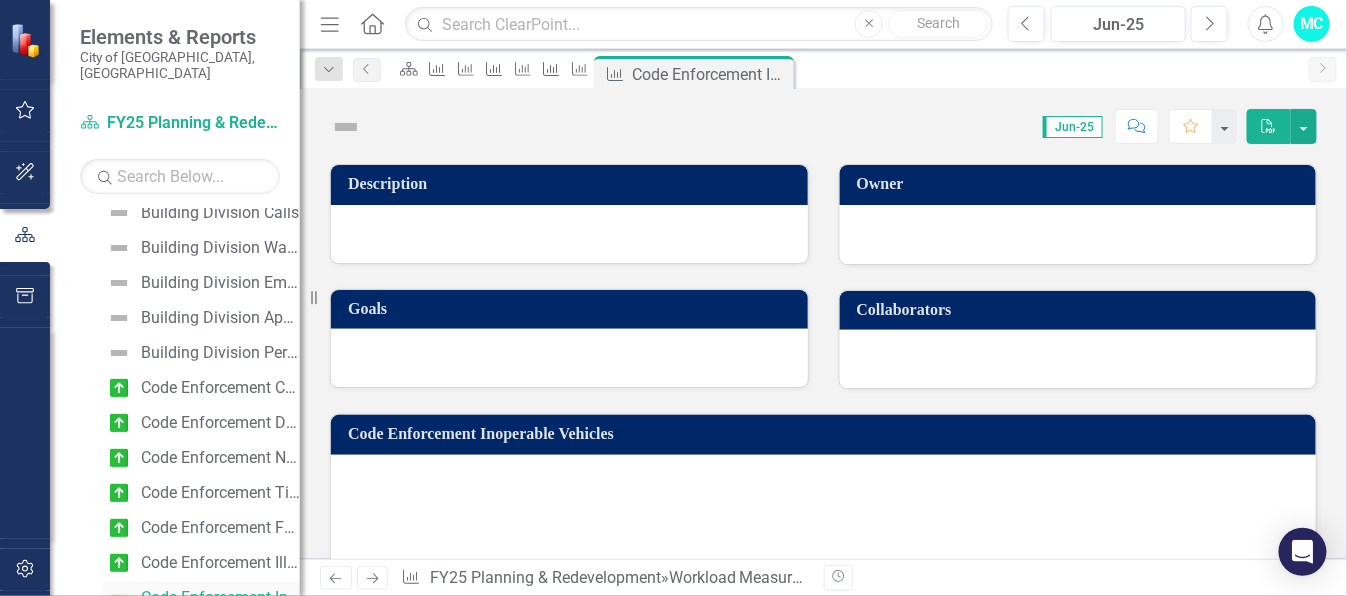scroll, scrollTop: 441, scrollLeft: 0, axis: vertical 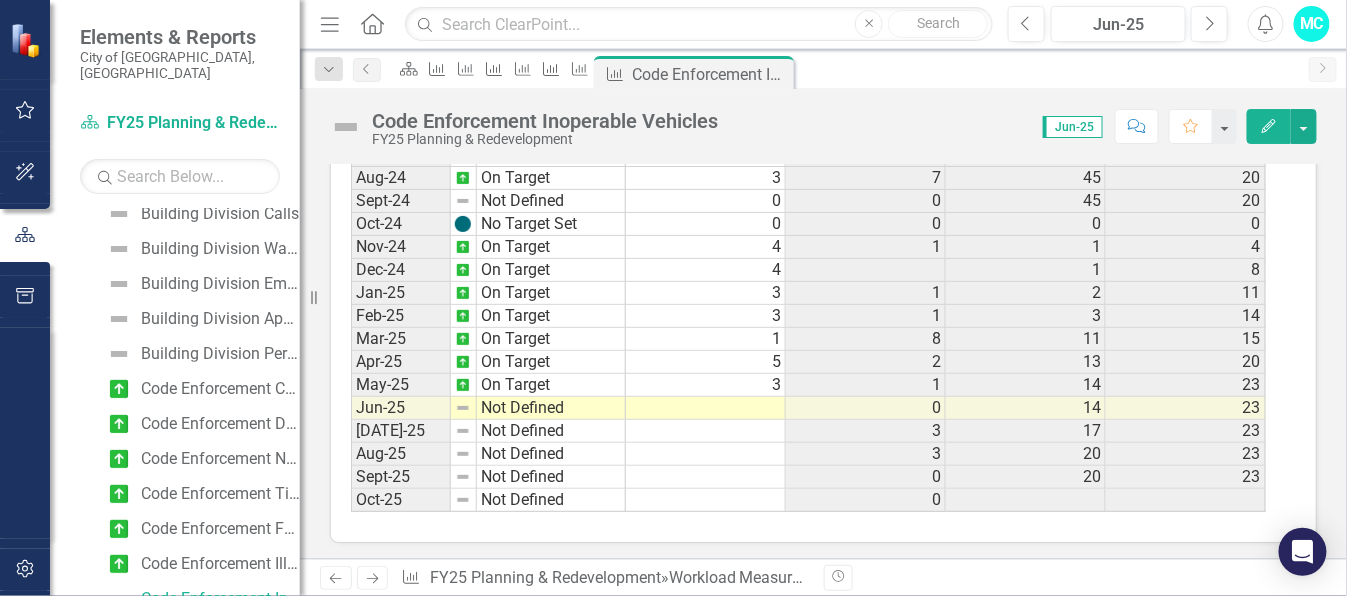 click on "Dec-22 Not Defined 10 0 2 [DATE]-23 On Target 8 3 5 [DATE]-23 On Target 1 0 5 [DATE]-23 Not Defined 2 7 [DATE]-23 No Target Set 0 7 [DATE]-23 Not Defined 0 7 [DATE]-23 On Target 13 3 10 32 [DATE]-23 On Target 6 5 15 38 Aug-23 On Target 7 4 19 45 Sep-23 On Target 0 0 19 45 Oct-23 On Target 0 0 0 0 Nov-23 On Target 1 0 0 [DATE]-23 Not Defined 10 10 [DATE]-24 On Target 1 8 18 [DATE]-24 On Target 1 1 19 [DATE]-24 On Target 8 19 [DATE]-24 On Target 2 19 [DATE]-24 On Target 1 19 [DATE]-24 On Target 0 13 32 [DATE]-24 On Target 3 6 38 [DATE]-24 On Target 3 7 45 [DATE]-24 Not Defined 0 0 45 [DATE]-24 No Target Set 0 0 0 0 Nov-24 On Target 4 1 1 [DATE]-24 On Target 4 1 [DATE]-25 On Target 3 1 2 [DATE]-25 On Target 3 1 3 [DATE]-25 On Target 1 8 11 [DATE]-25 On Target 5 2 13 [DATE]-25 On Target 3 1 14 [DATE]-25 Not Defined 0 14 [DATE]-25 Not Defined 3 17 [DATE]-25 Not Defined 3 20 [DATE]-25 Not Defined 0 20 [DATE]-25 Not Defined 0" at bounding box center (808, 109) 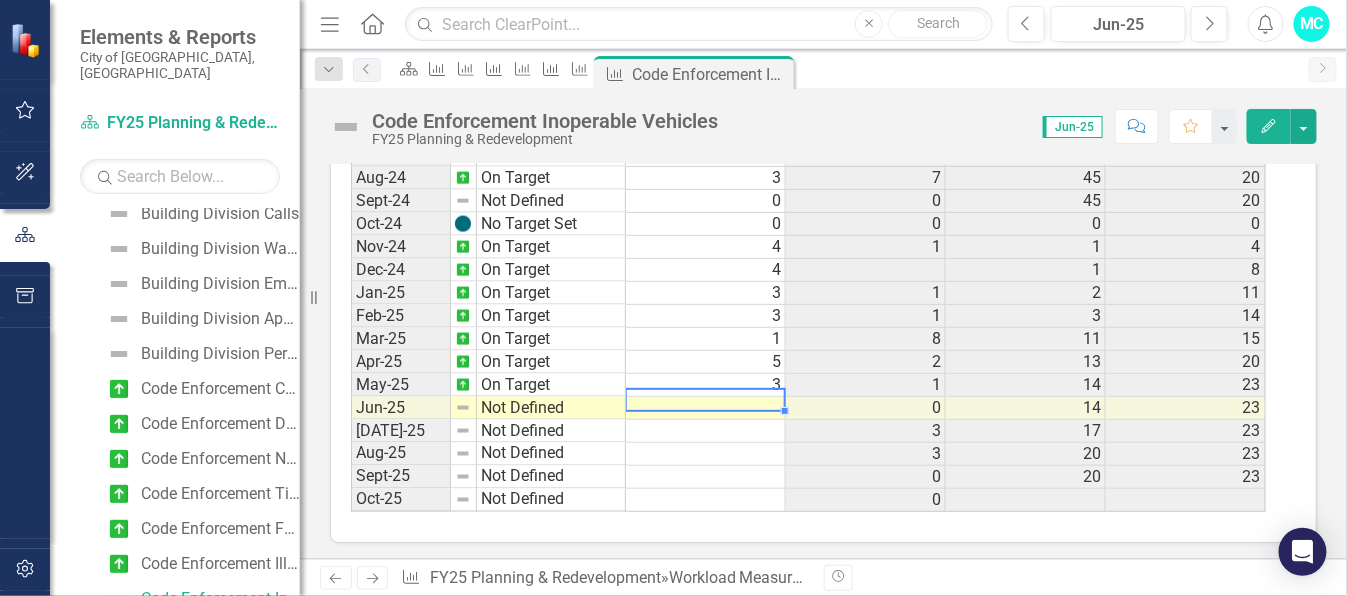 click at bounding box center (706, 408) 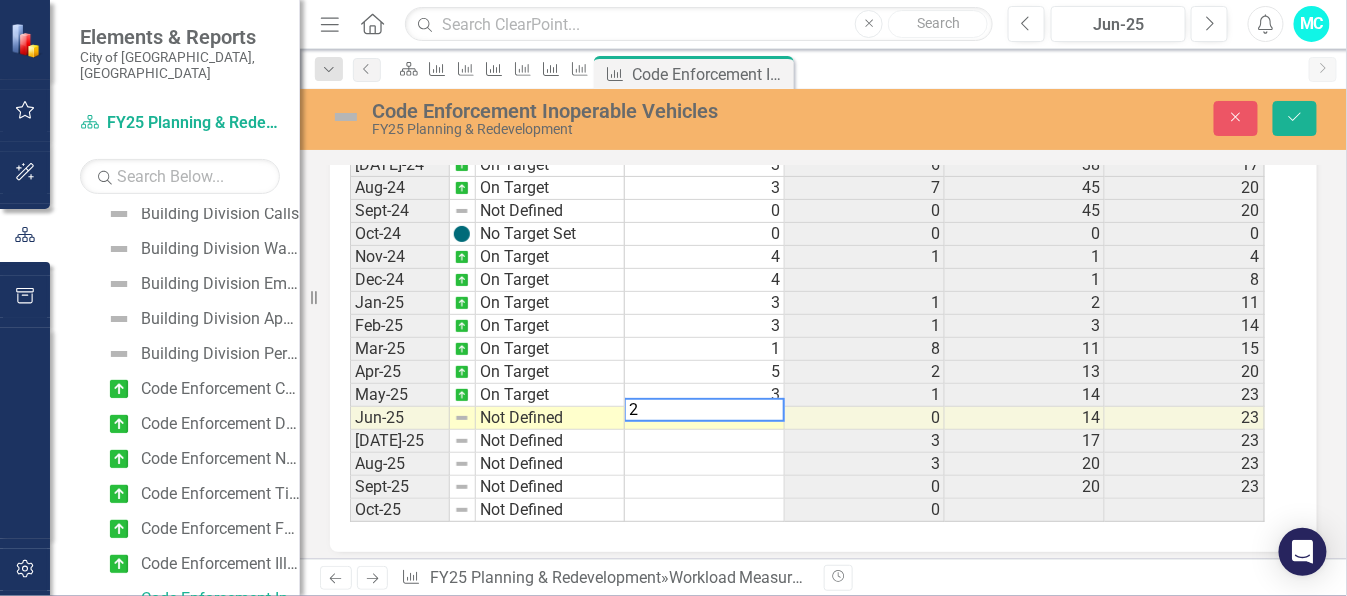 scroll, scrollTop: 899, scrollLeft: 0, axis: vertical 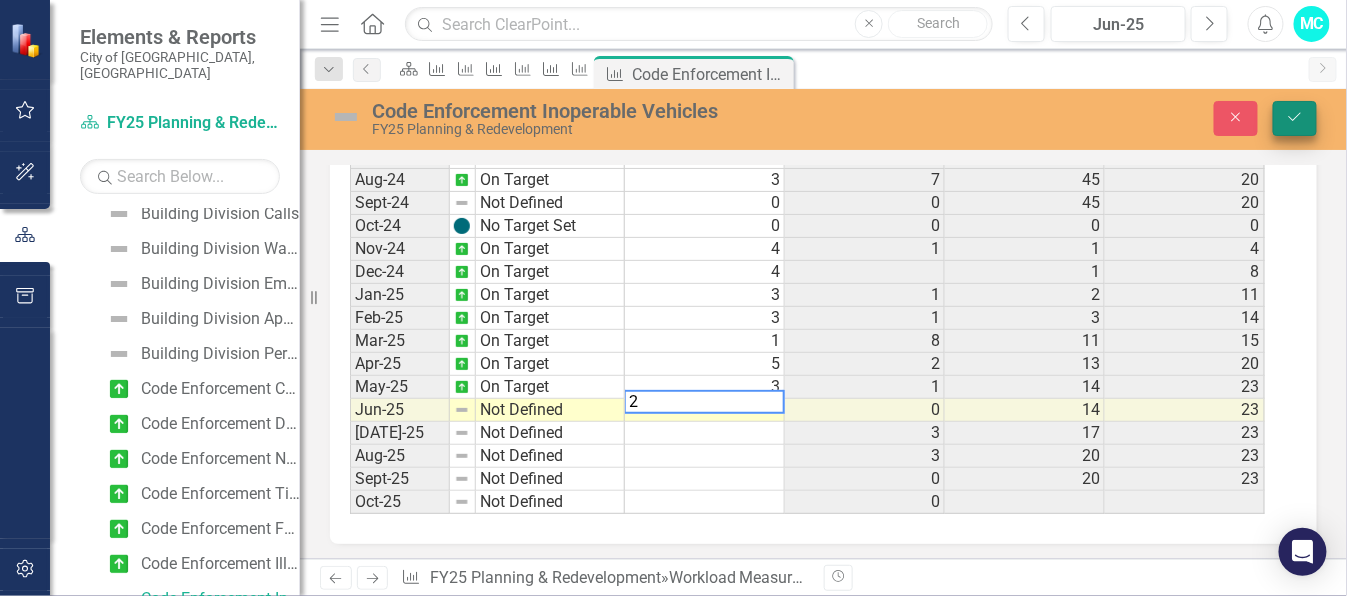 type on "2" 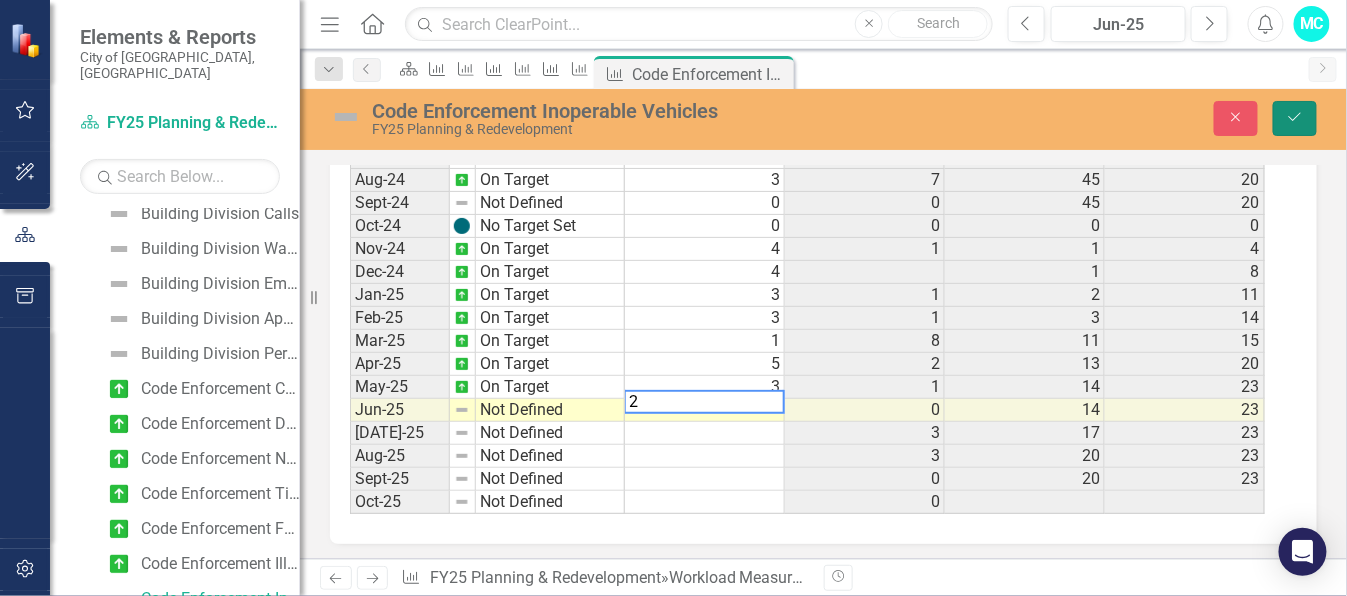 click on "Save" 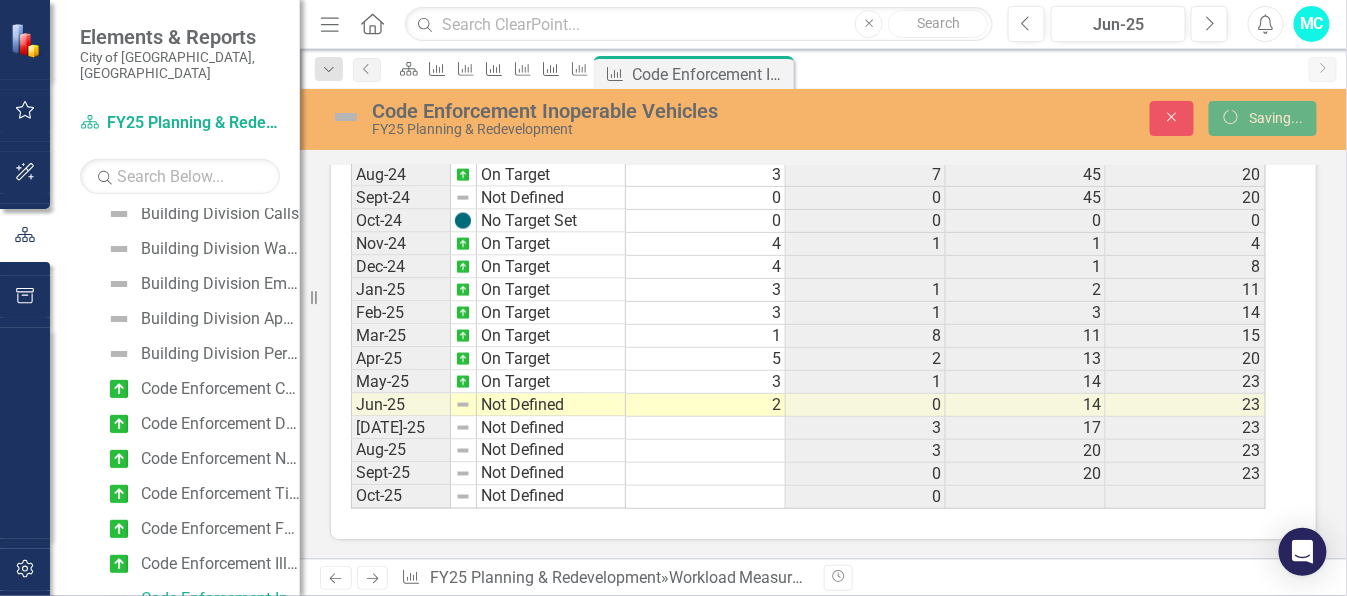 scroll, scrollTop: 891, scrollLeft: 0, axis: vertical 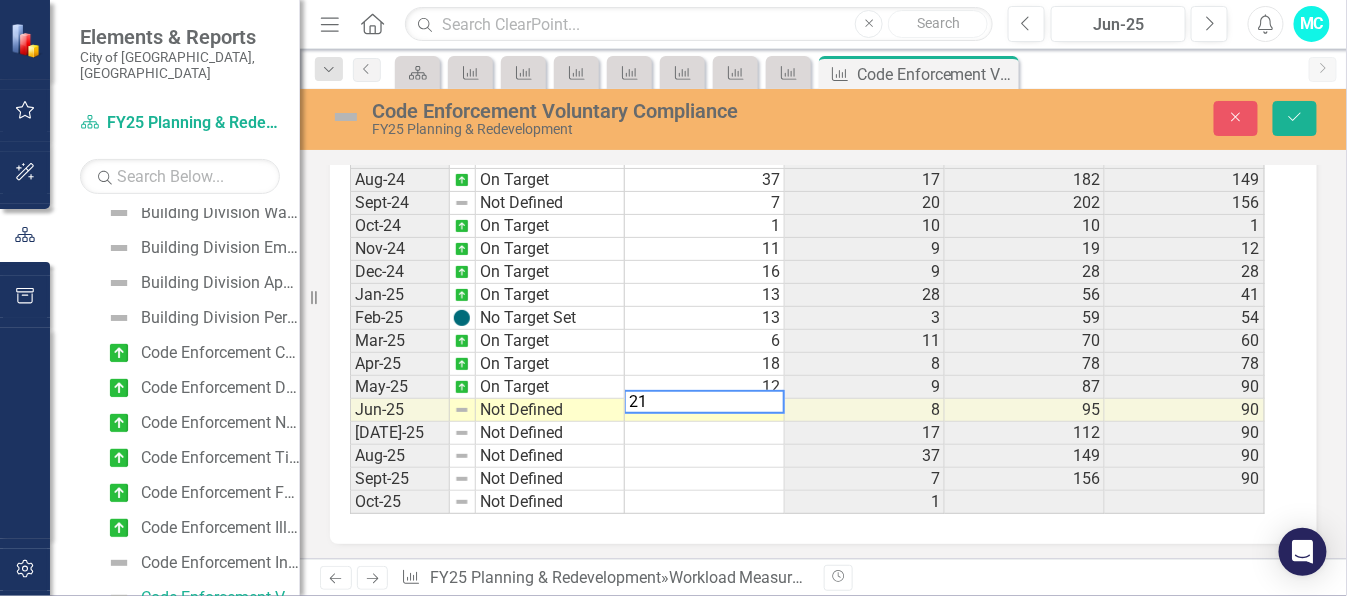 type on "21" 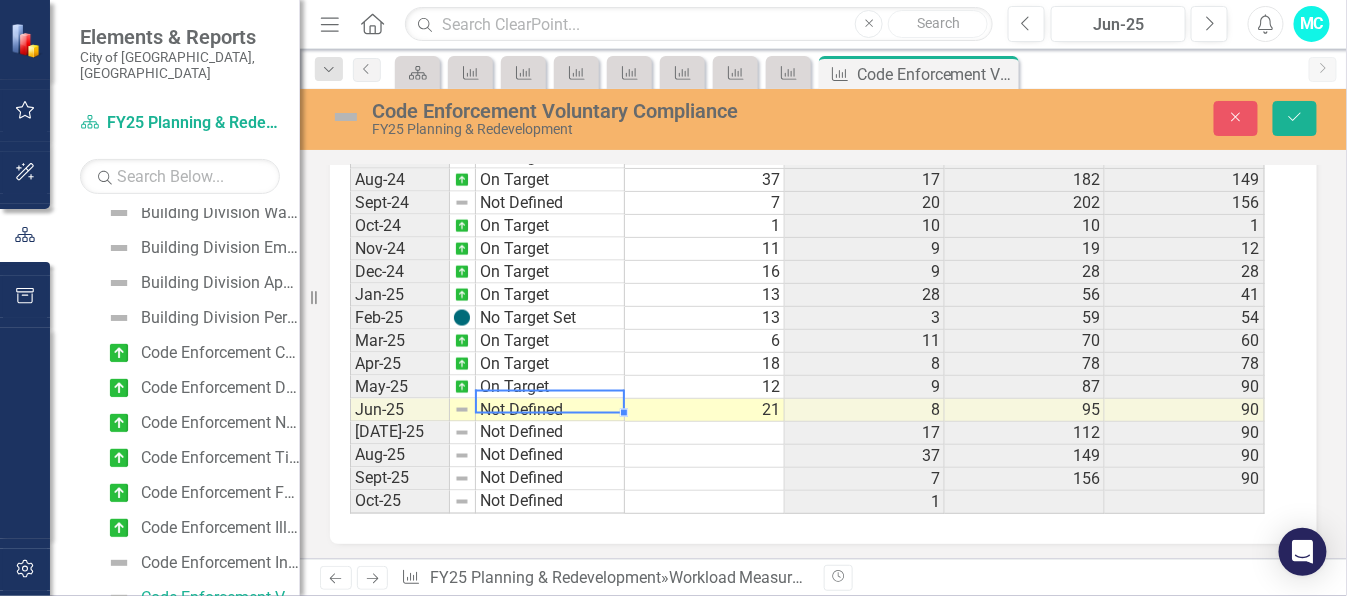 click on "Not Defined" at bounding box center (550, 410) 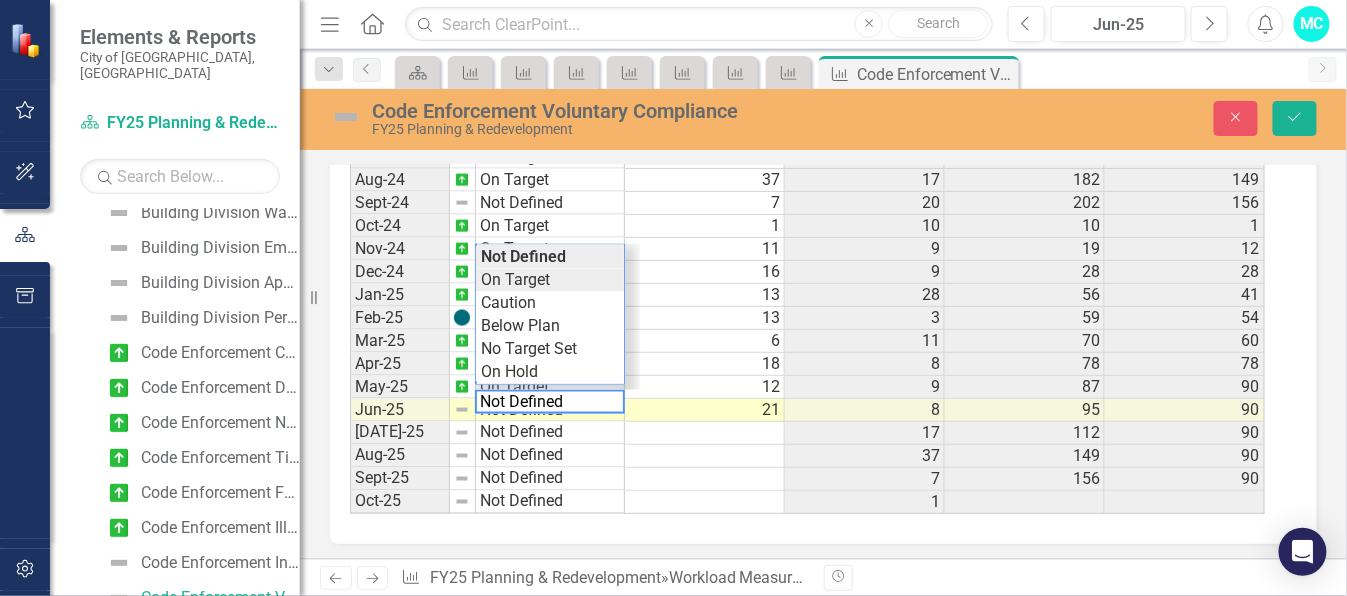 type on "On Target" 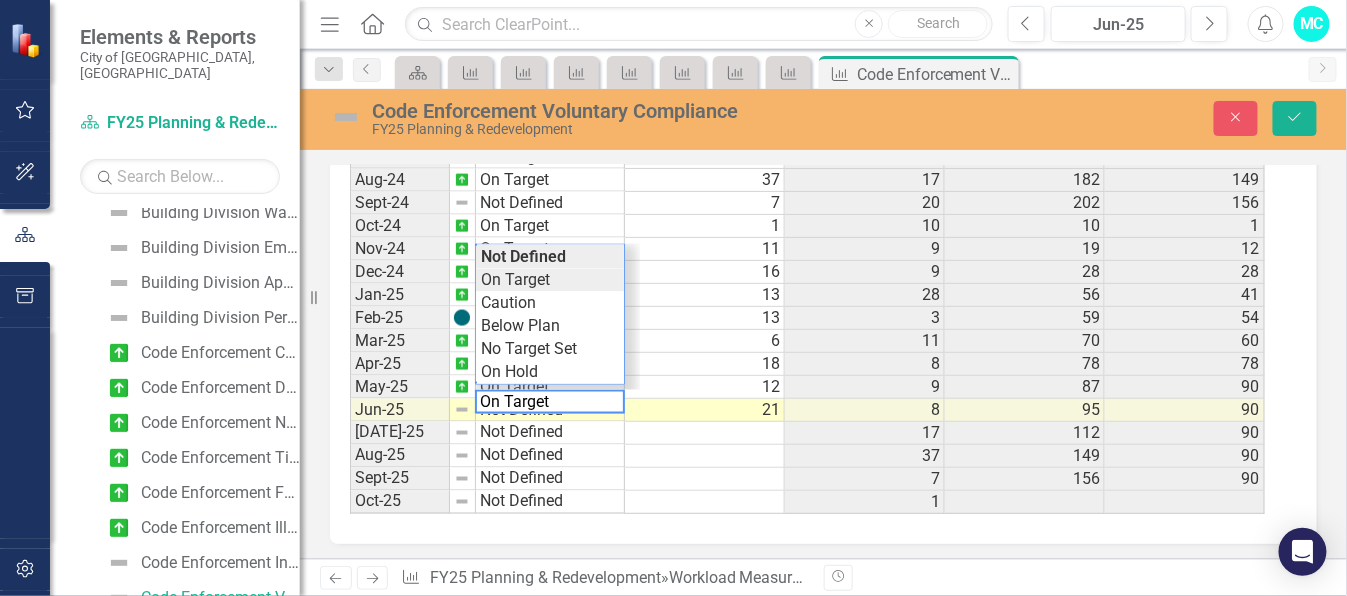 click on "Period Status Actual Prior Year Actual PYTD Actual FYTD Actual Feb-23 On Target 9 13 79 71 Mar-23 No Target Set 7 14 93 78 Apr-23 No Target Set 14 15 108 92 May-23 On Target 22 13 121 114 Jun-23 On Target 28 14 135 142 Jul-23 On Target 23 17 152 165 Aug-23 On Target 17 28 180 182 Sep-23 On Target 20 180 202 Oct-23 On Target 10 19 19 10 Nov-23 On Target 9 18 37 19 Dec-23 On Target 9 16 53 28 Jan-24 On Target 28 9 62 56 Feb-24 On Target 3 9 71 59 Mar-24 On Target 11 7 78 70 Apr-24 On Target 8 14 92 78 May-24 On Target 9 22 114 87 Jun-24 On Target 8 28 142 95 Jul-24 On Target 17 23 165 112 Aug-24 On Target 37 17 182 149 Sept-24 Not Defined 7 20 202 156 Oct-24 On Target 1 10 10 1 Nov-24 On Target 11 9 19 12 Dec-24 On Target 16 9 28 28 Jan-25 On Target 13 28 56 41 Feb-25 No Target Set 13 3 59 54 Mar-25 On Target 6 11 70 60 Apr-25 On Target 18 8 78 78 May-25 On Target 12 9 87 90 Jun-25 Not Defined 21 8 95 90 Jul-25 Not Defined 17 112 90 Aug-25 Not Defined 37 149 90 Sept-25 Not Defined 7 156 90 Oct-25 Not Defined 1" at bounding box center (816, 272) 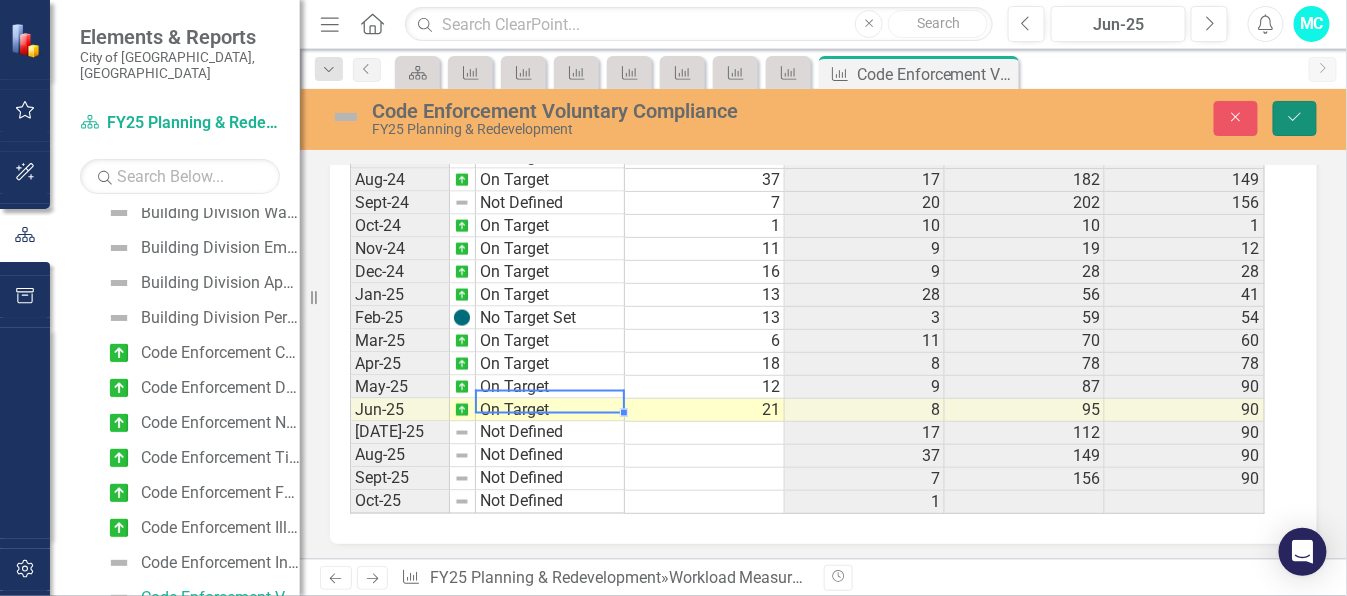 click on "Save" 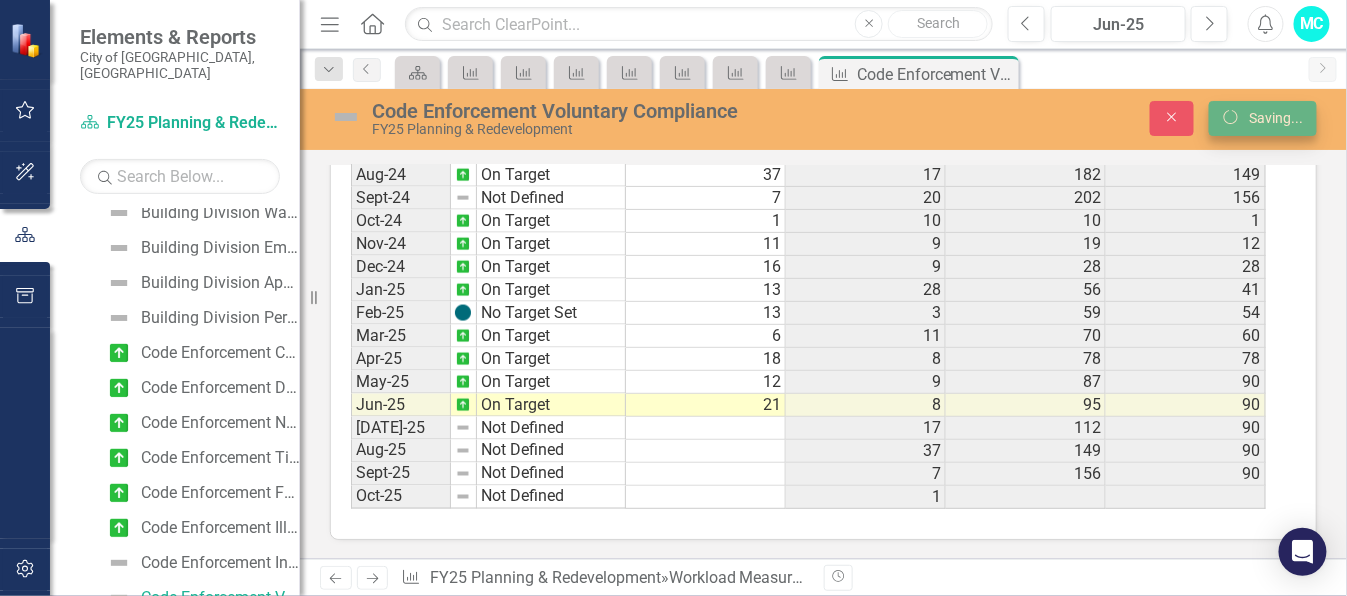 scroll, scrollTop: 0, scrollLeft: 0, axis: both 